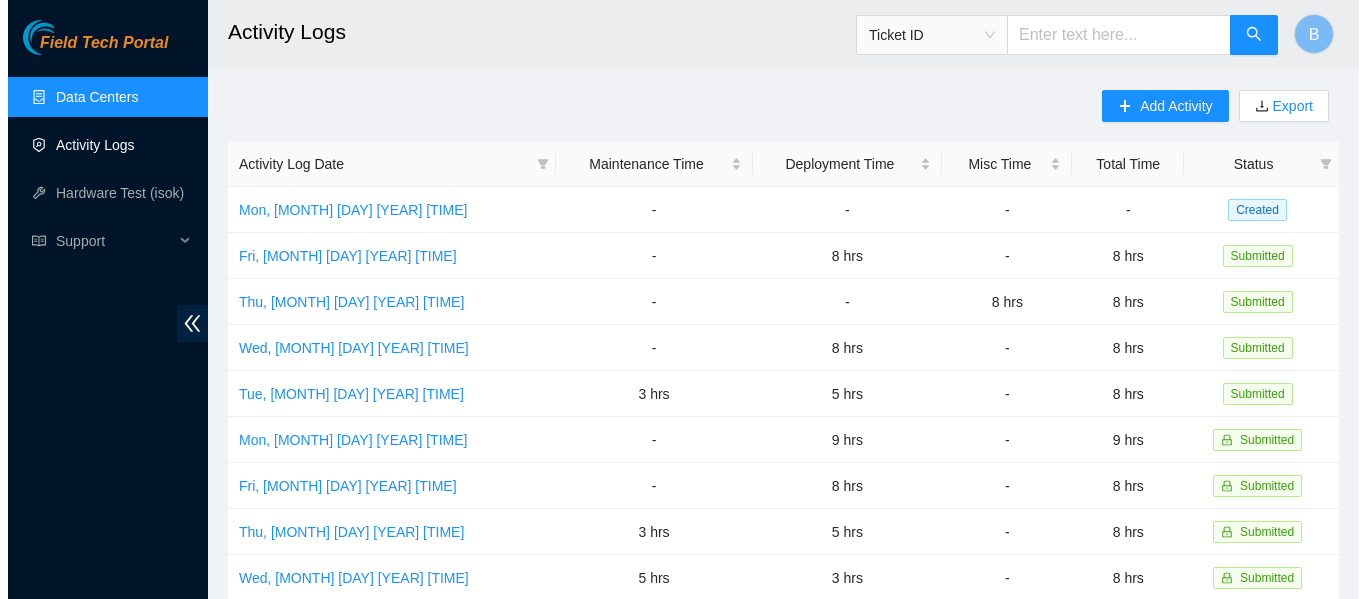 scroll, scrollTop: 0, scrollLeft: 0, axis: both 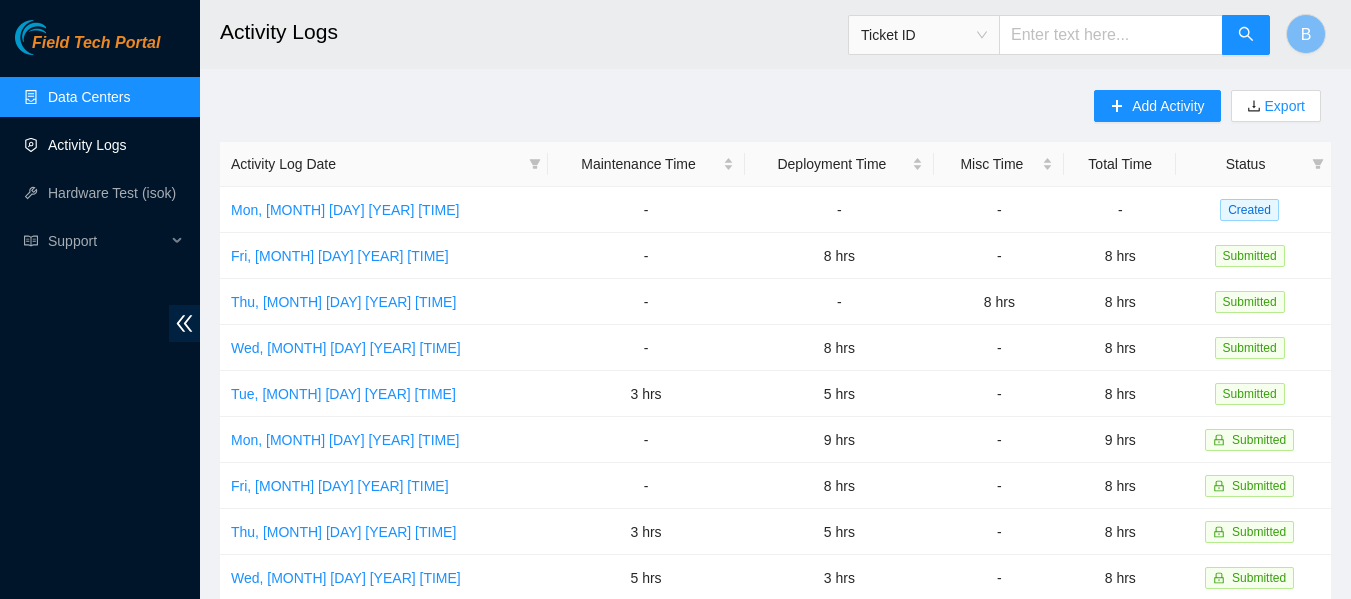click on "Activity Logs" at bounding box center [87, 145] 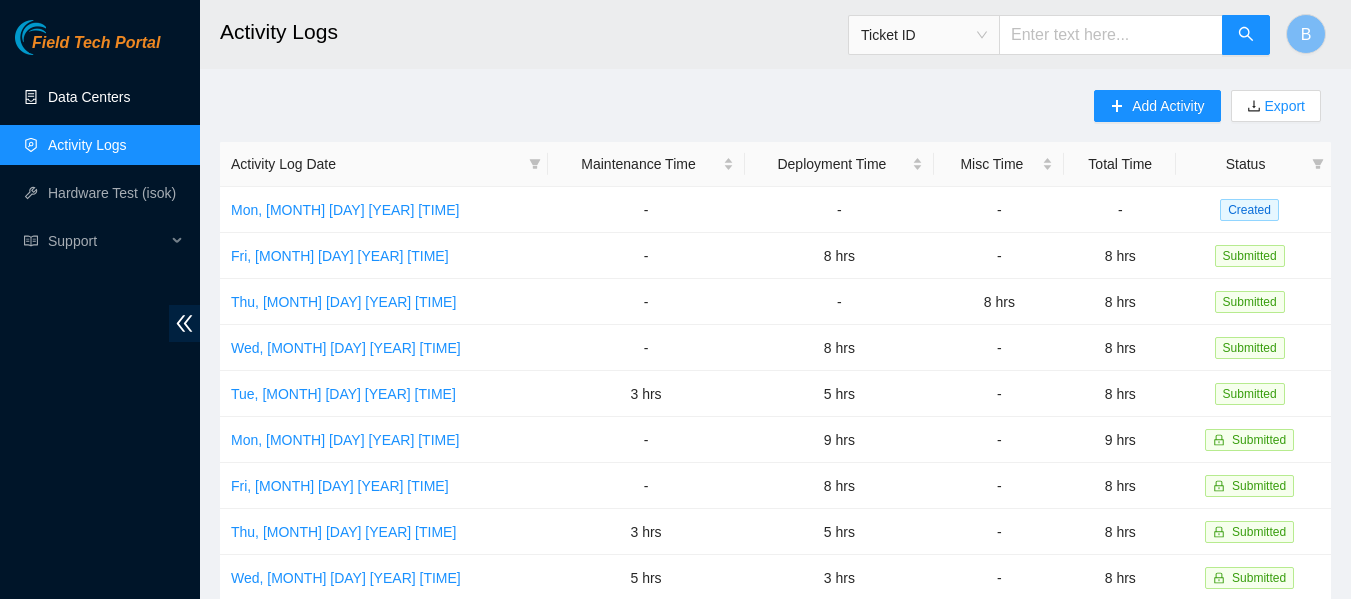click on "Data Centers" at bounding box center [89, 97] 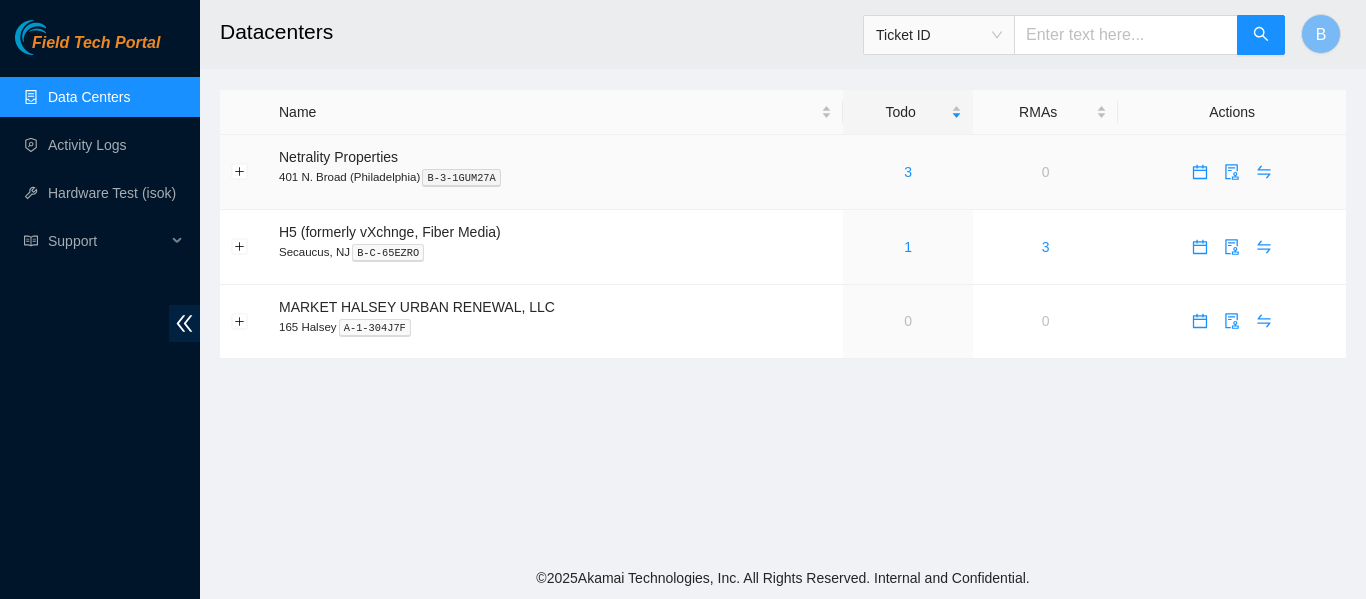 click on "3" at bounding box center [908, 172] 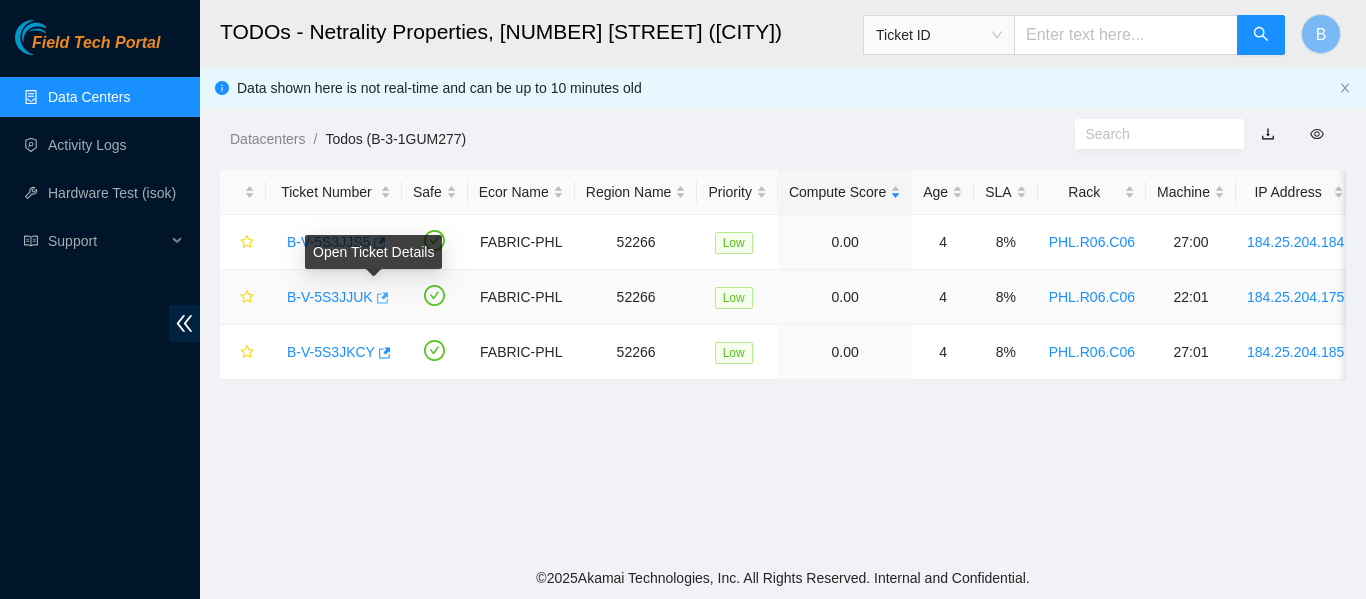 click 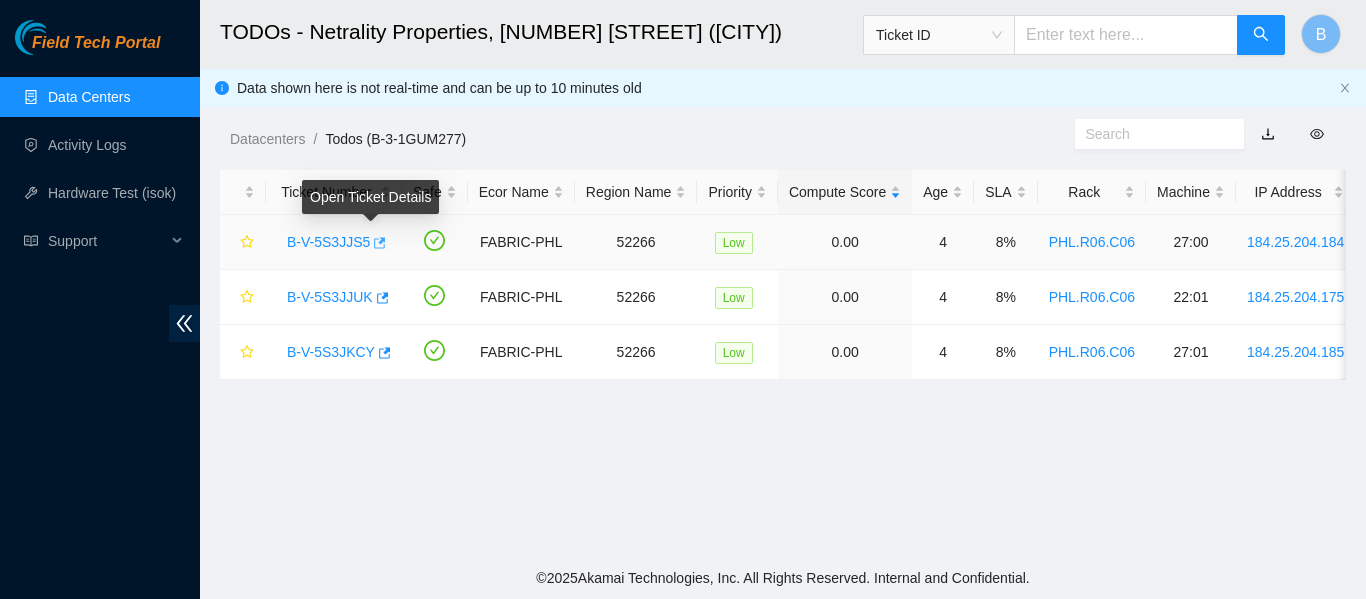click 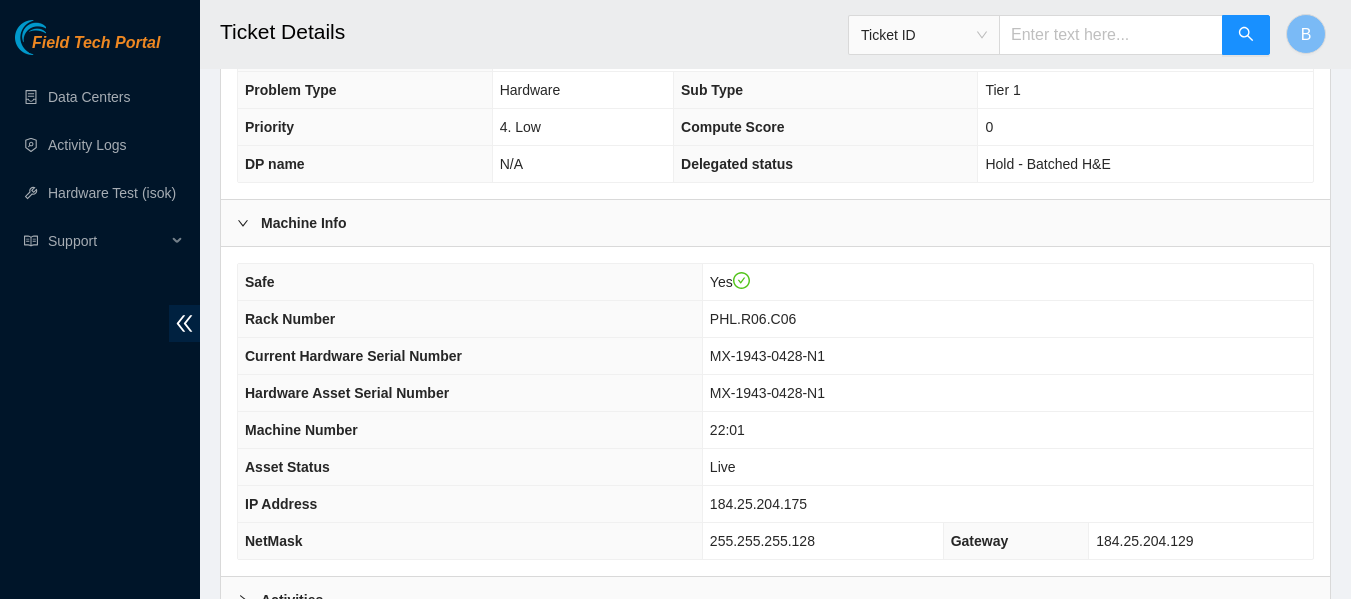 scroll, scrollTop: 780, scrollLeft: 0, axis: vertical 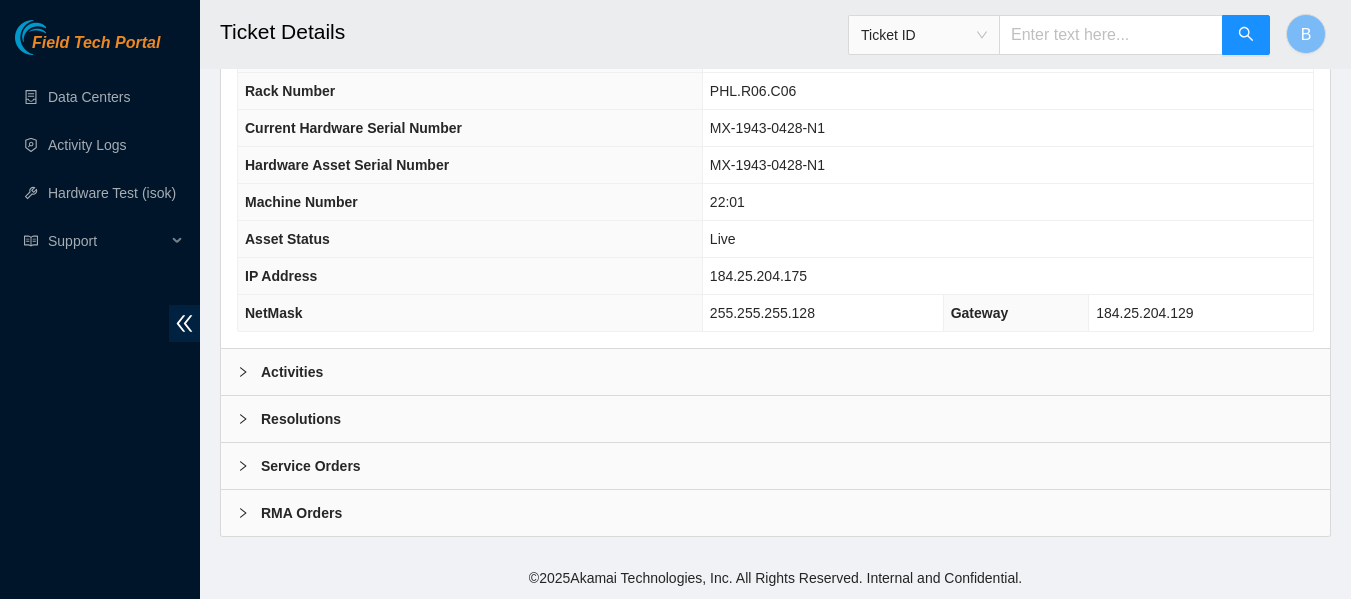 click on "Activities" at bounding box center (775, 372) 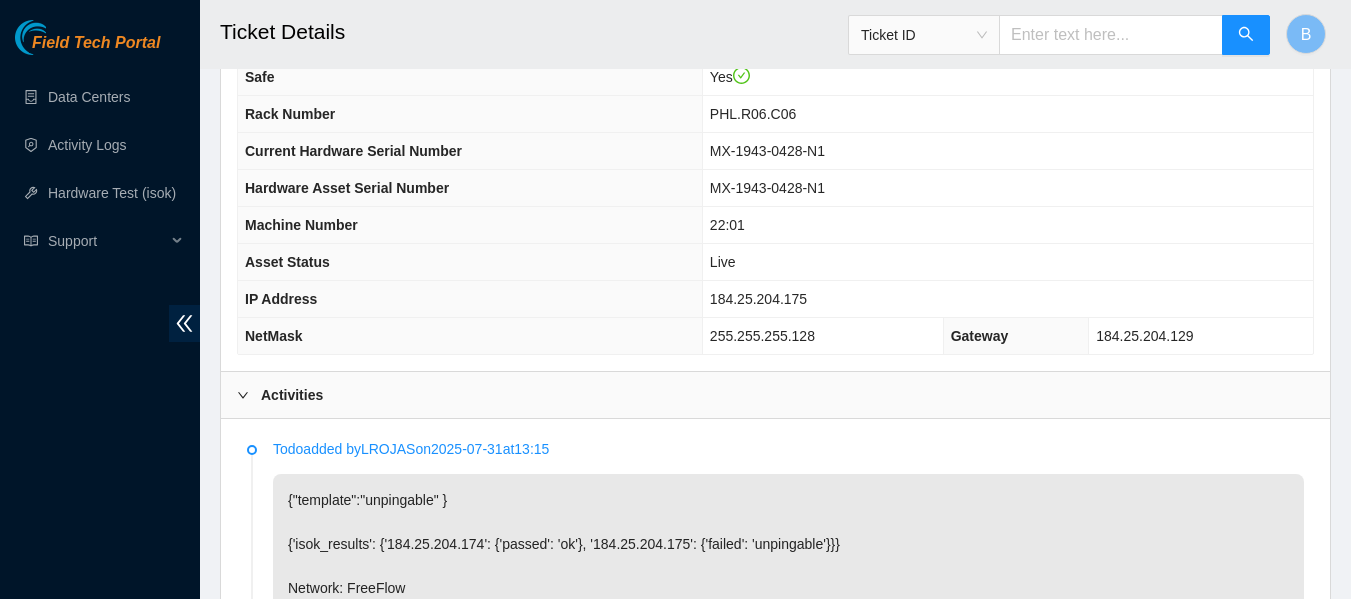 scroll, scrollTop: 733, scrollLeft: 0, axis: vertical 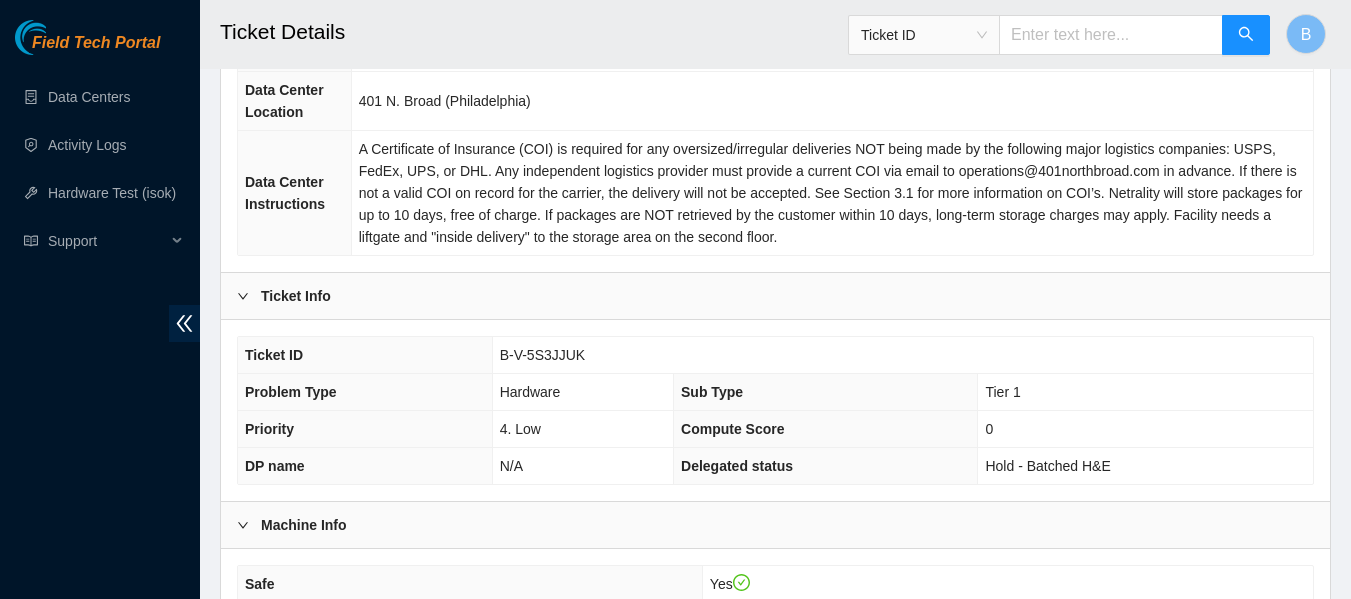 click on "B-V-5S3JJUK" at bounding box center [543, 355] 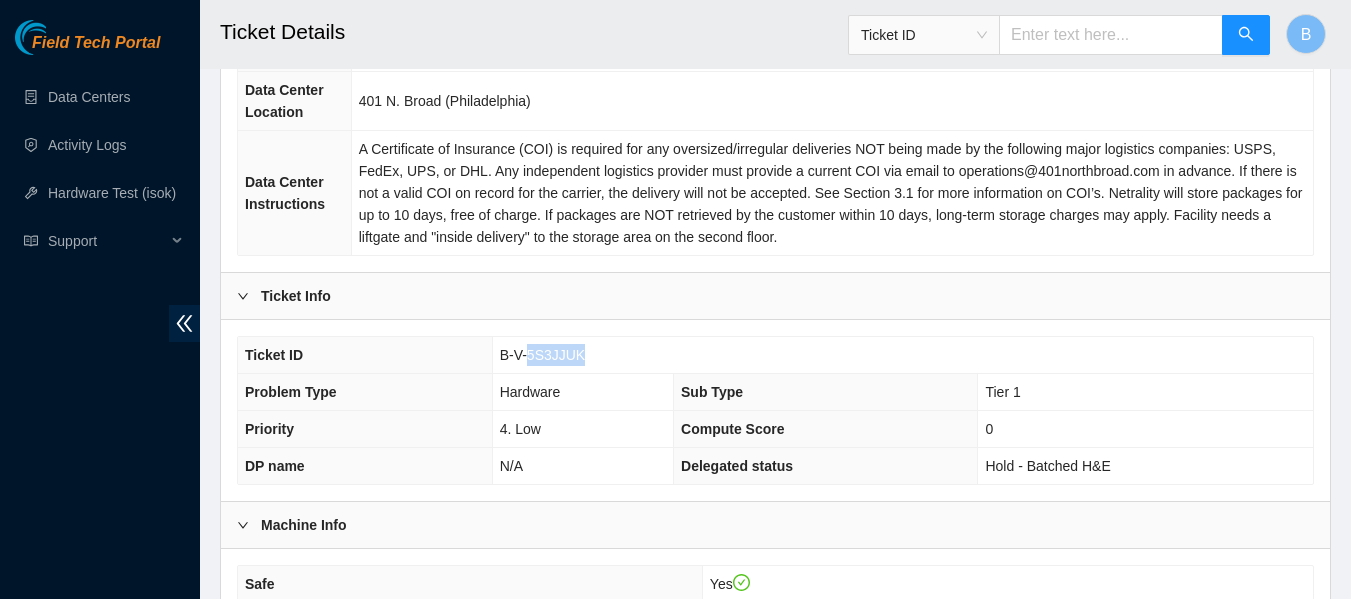click on "B-V-5S3JJUK" at bounding box center (543, 355) 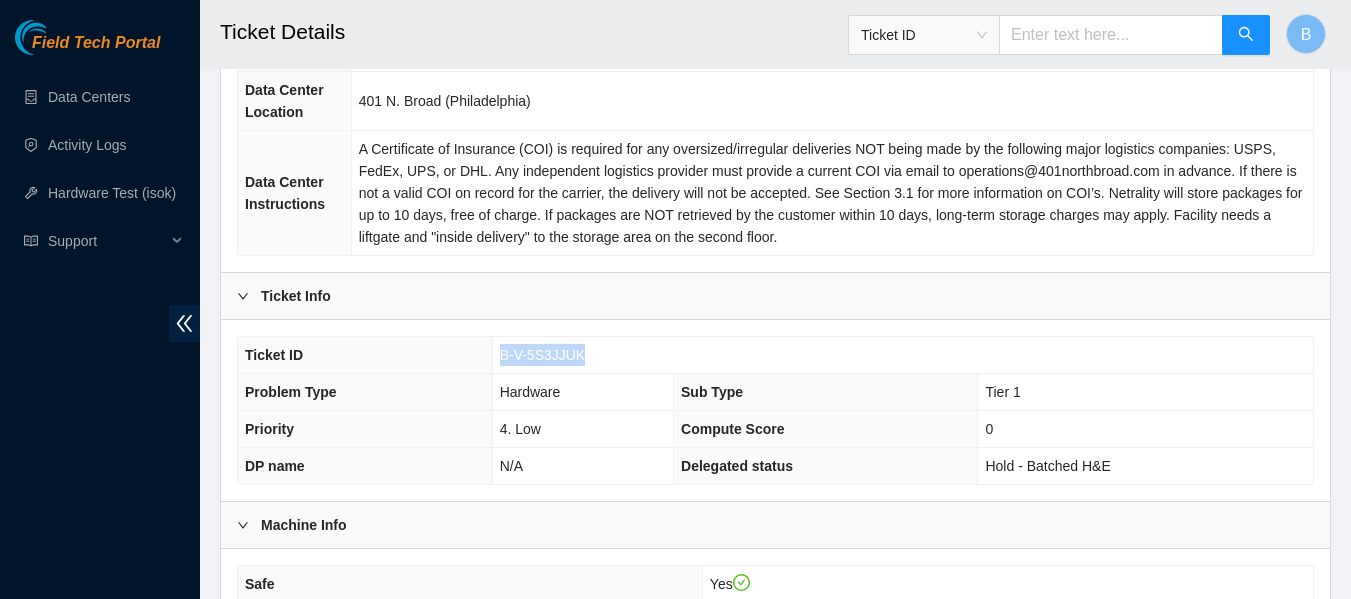 click on "B-V-5S3JJUK" at bounding box center [543, 355] 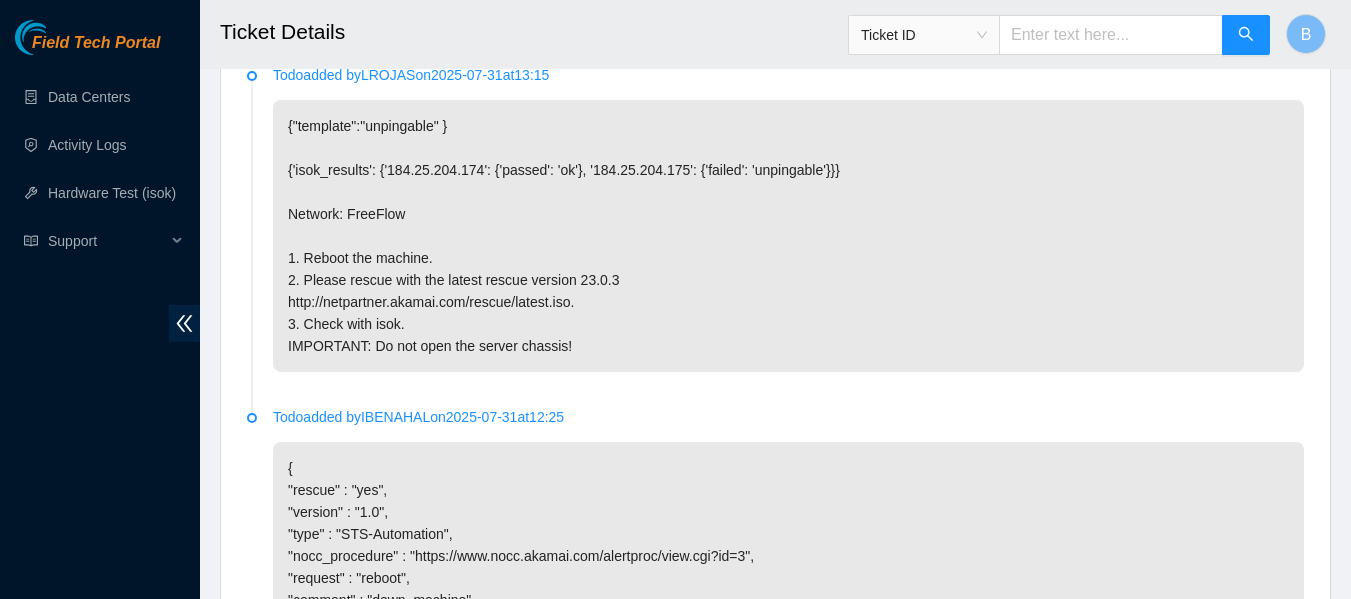 scroll, scrollTop: 1132, scrollLeft: 0, axis: vertical 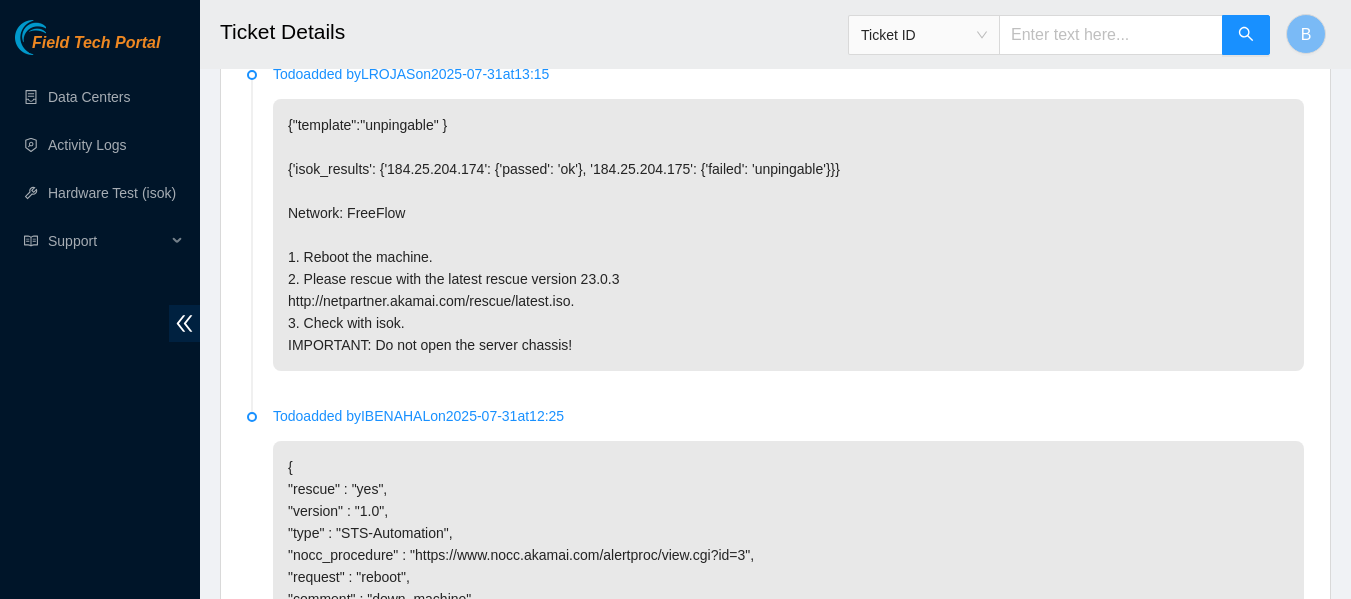 click on "Todo  added by  LROJAS  on  2025-07-31  at  13:15" at bounding box center (788, 74) 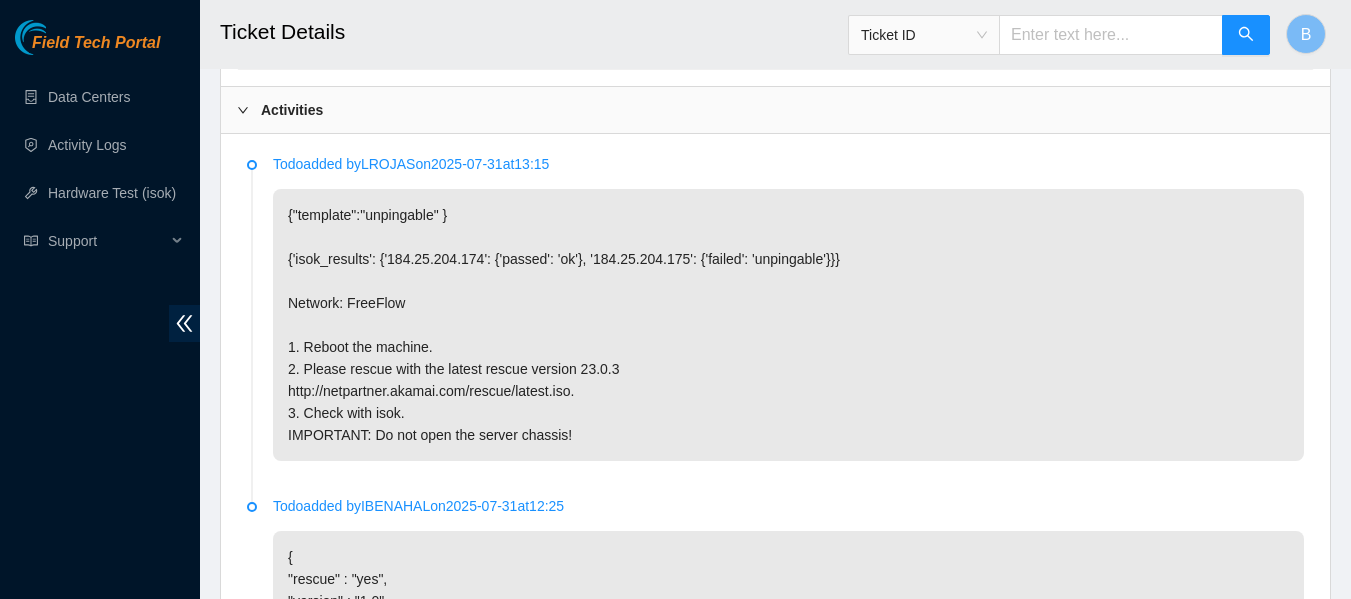 scroll, scrollTop: 1583, scrollLeft: 0, axis: vertical 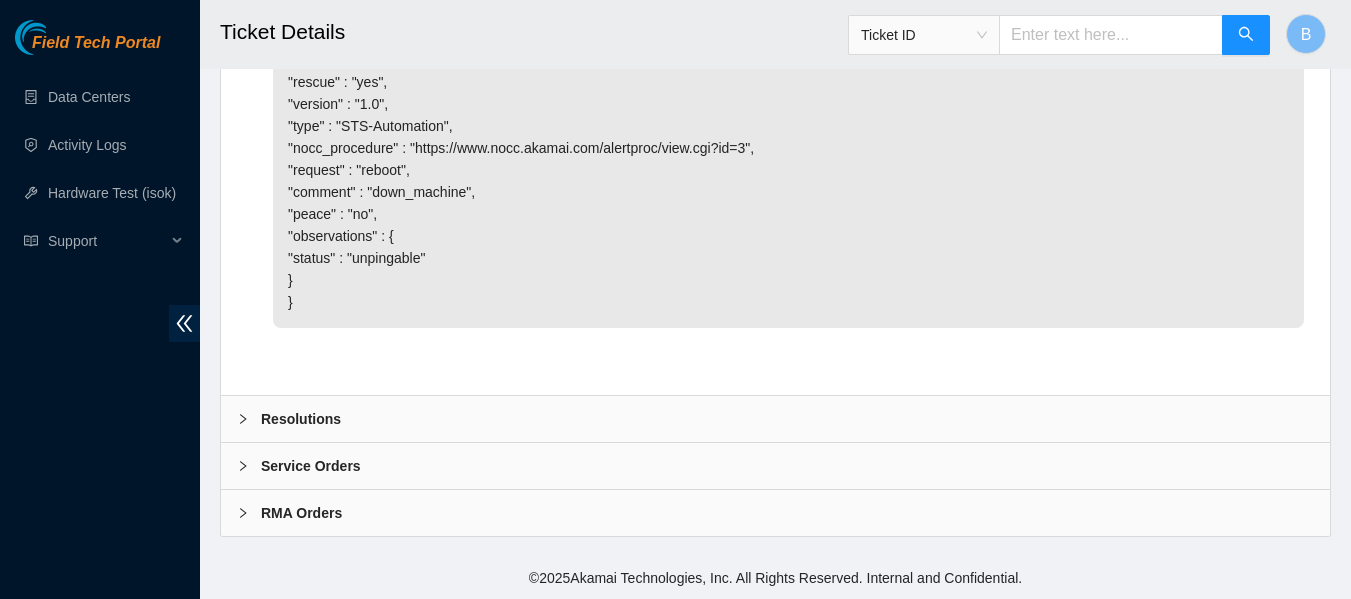 click on "Resolutions" at bounding box center [301, 419] 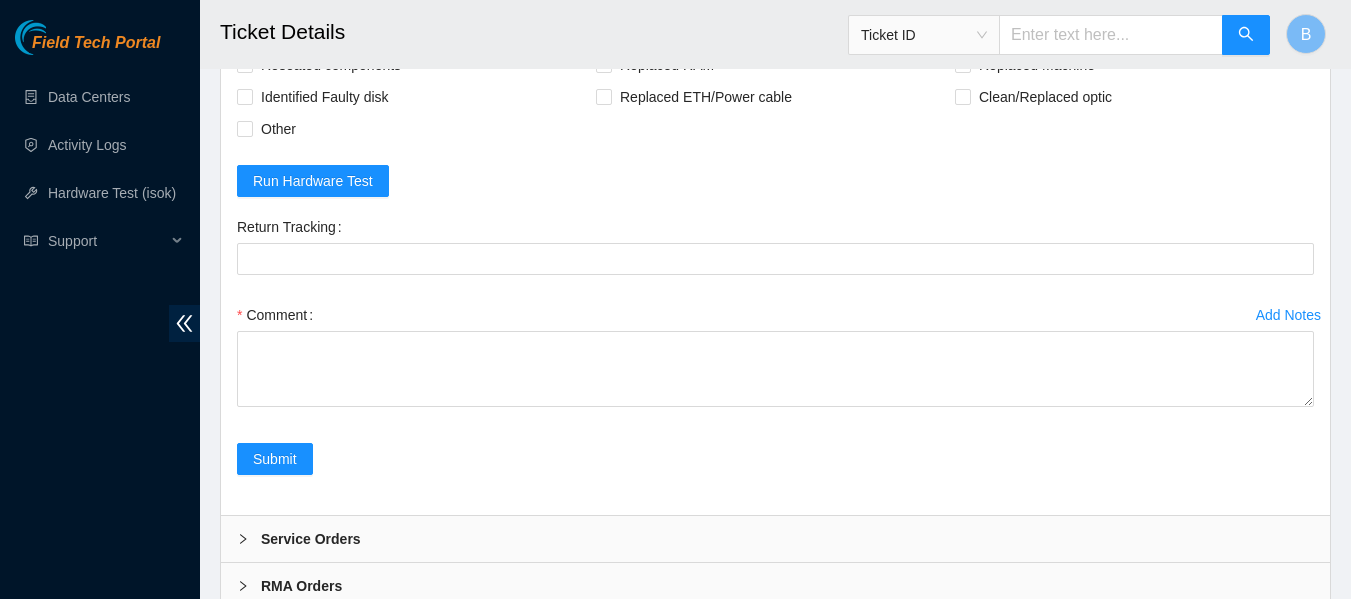 scroll, scrollTop: 2014, scrollLeft: 0, axis: vertical 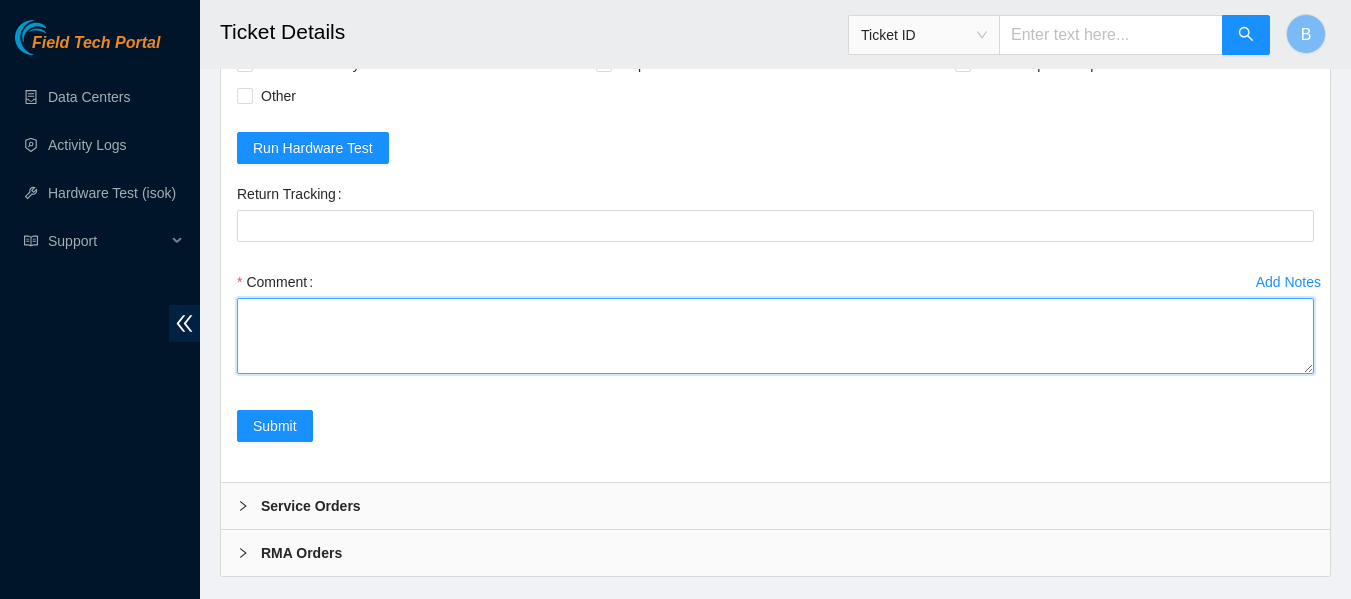 click on "Comment" at bounding box center (775, 336) 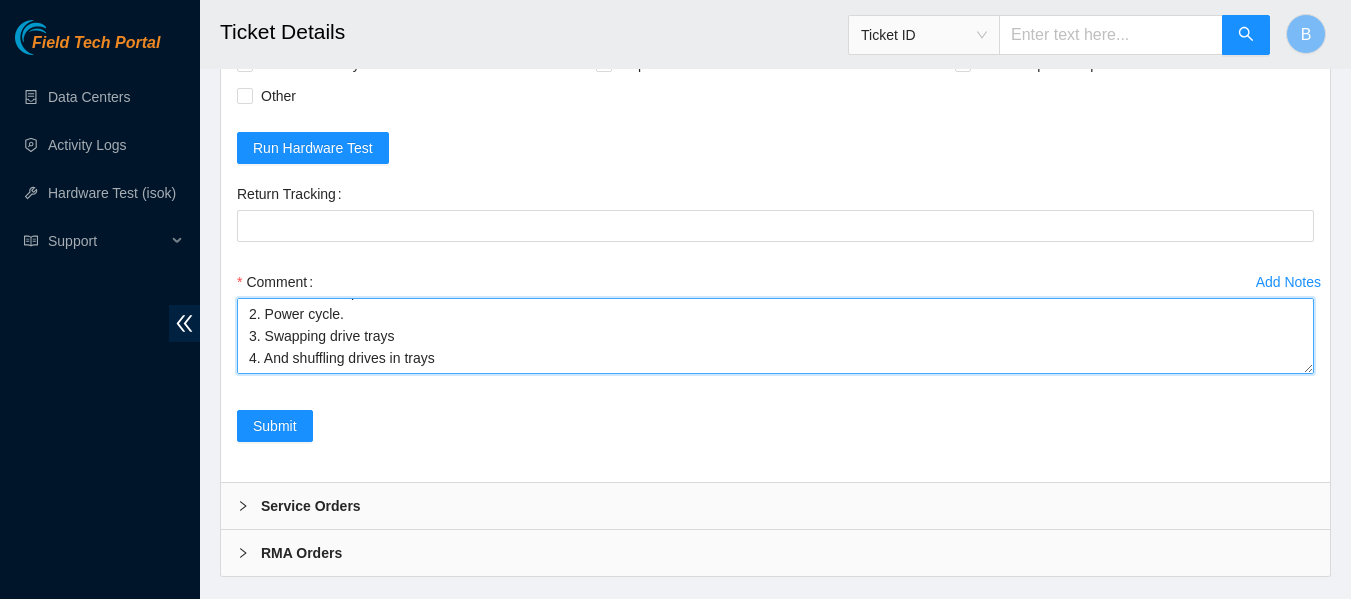 scroll, scrollTop: 82, scrollLeft: 0, axis: vertical 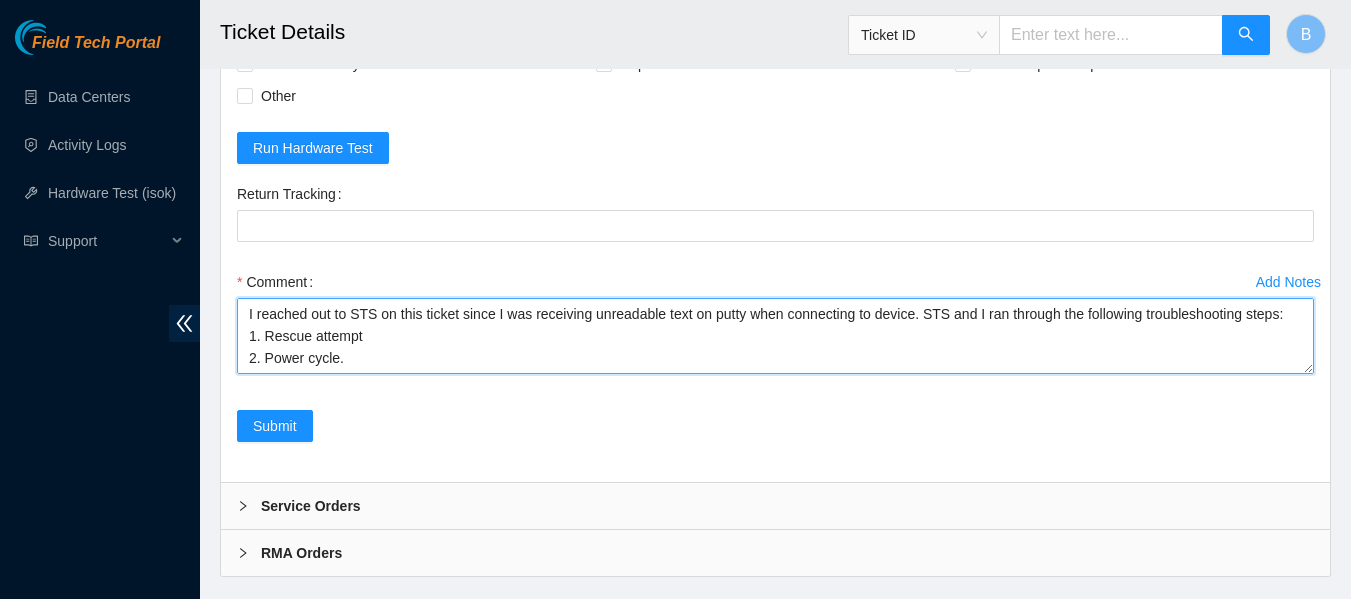 type on "I reached out to STS on this ticket since I was receiving unreadable text on putty when connecting to device. STS and I ran through the following troubleshooting steps:
1. Rescue attempt
2. Power cycle.
3. Swapping drive trays
4. And shuffling drives in trays
The machine continued to boot up into an unreadable text screen and I was instructed to submit my steps taken." 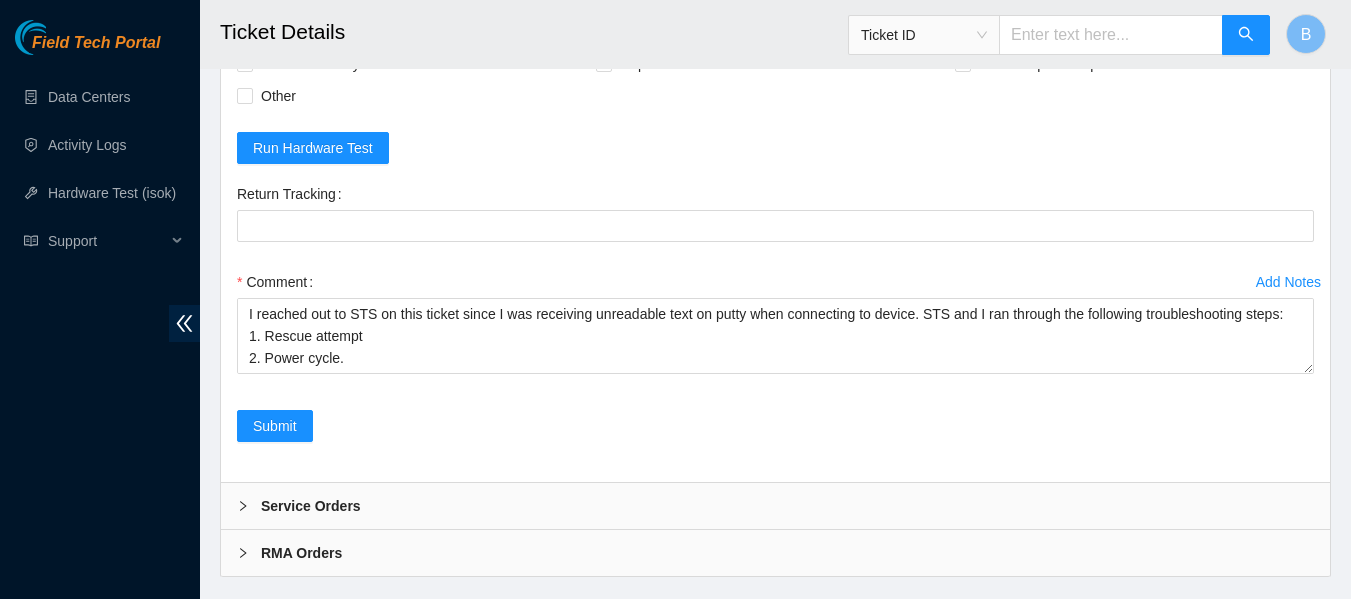 click on "Rebooted Rescued Replaced disk Reseated components Replaced RAM Replaced Machine Identified Faulty disk Replaced ETH/Power cable Clean/Replaced optic Other Run Hardware Test Return Tracking Add Notes    Comment I reached out to STS on this ticket since I was receiving unreadable text on putty when connecting to device. STS and I ran through the following troubleshooting steps:
1. Rescue attempt
2. Power cycle.
3. Swapping drive trays
4. And shuffling drives in trays
The machine continued to boot up into an unreadable text screen and I was instructed to submit my steps taken. Submit" at bounding box center (775, 225) 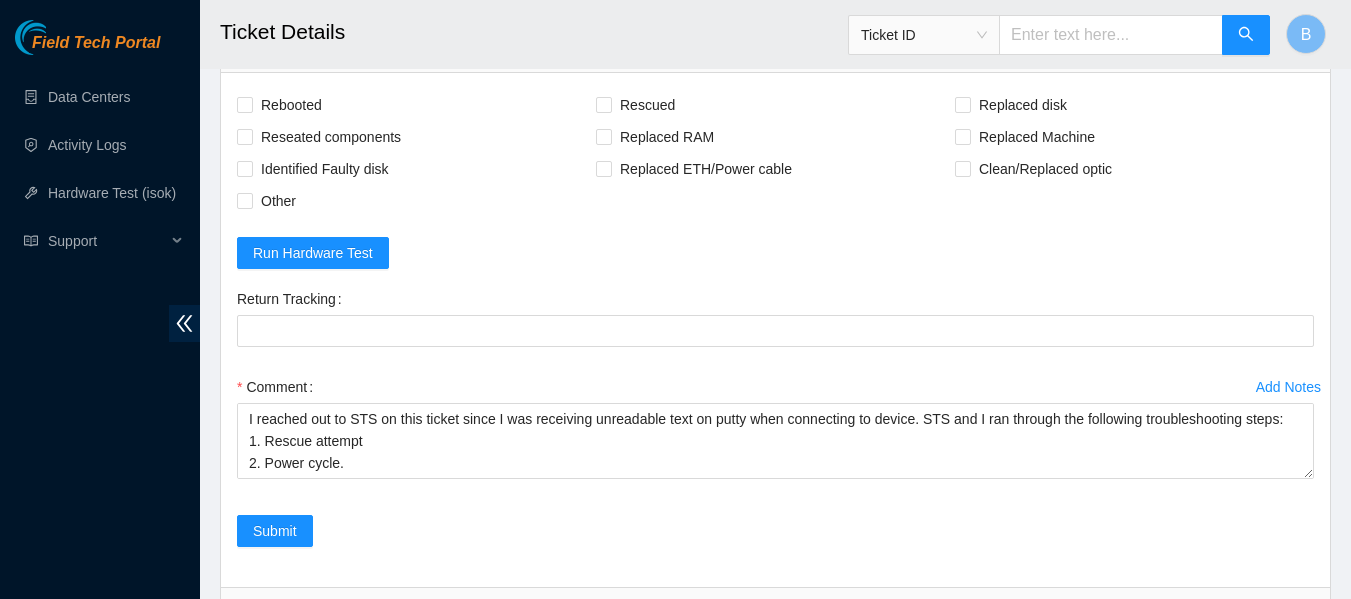 scroll, scrollTop: 1902, scrollLeft: 0, axis: vertical 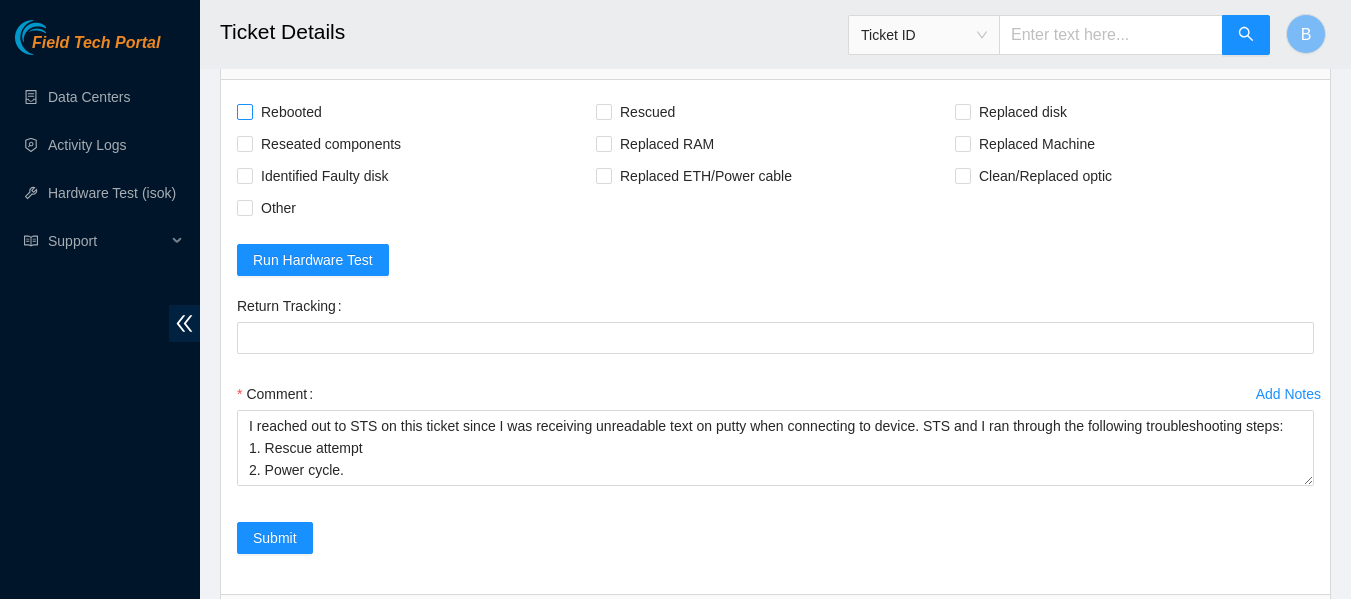 click on "Rebooted" at bounding box center (291, 112) 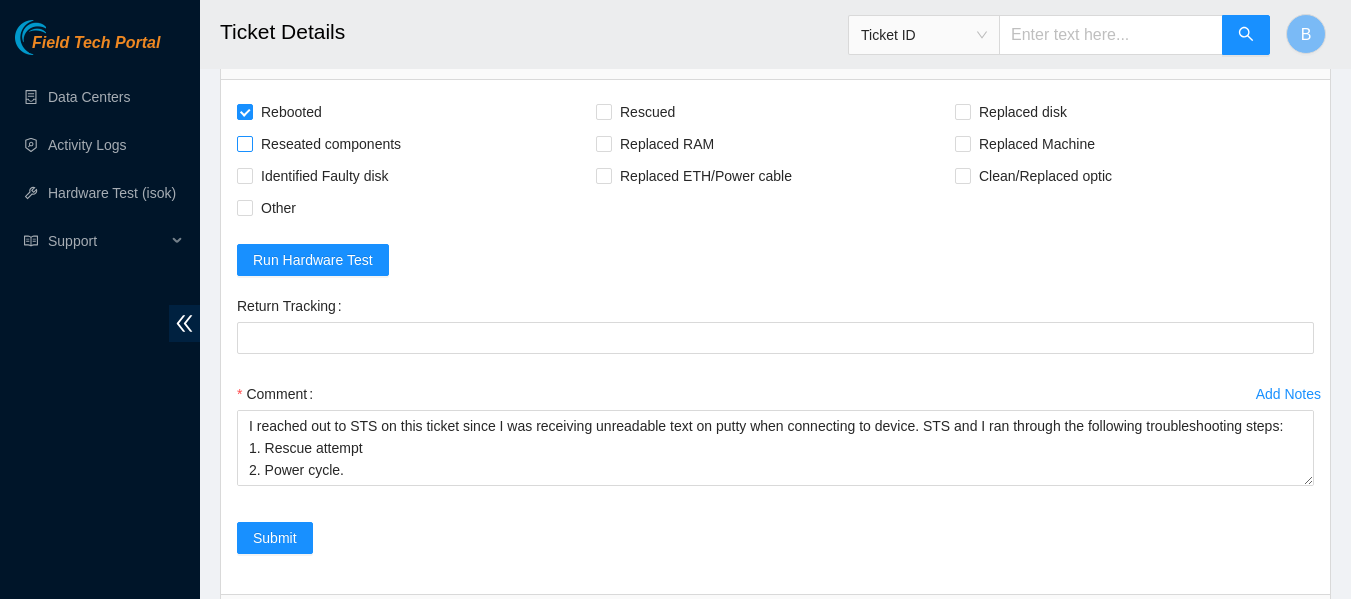 click on "Reseated components" at bounding box center [331, 144] 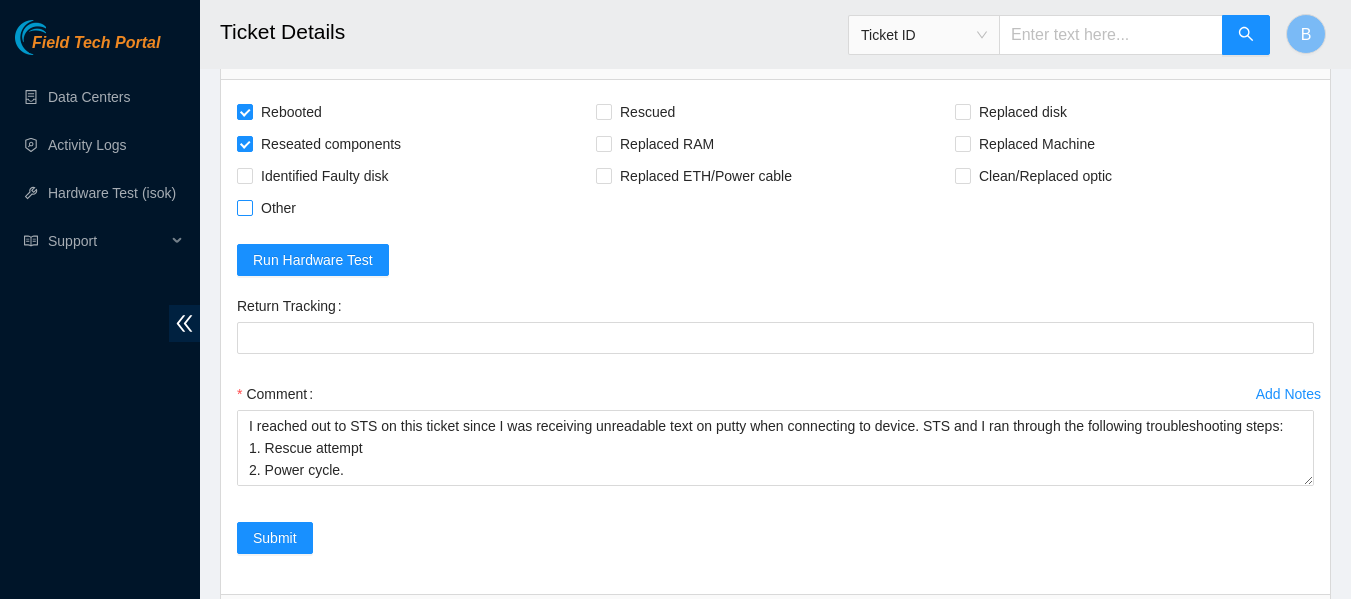 click at bounding box center [245, 208] 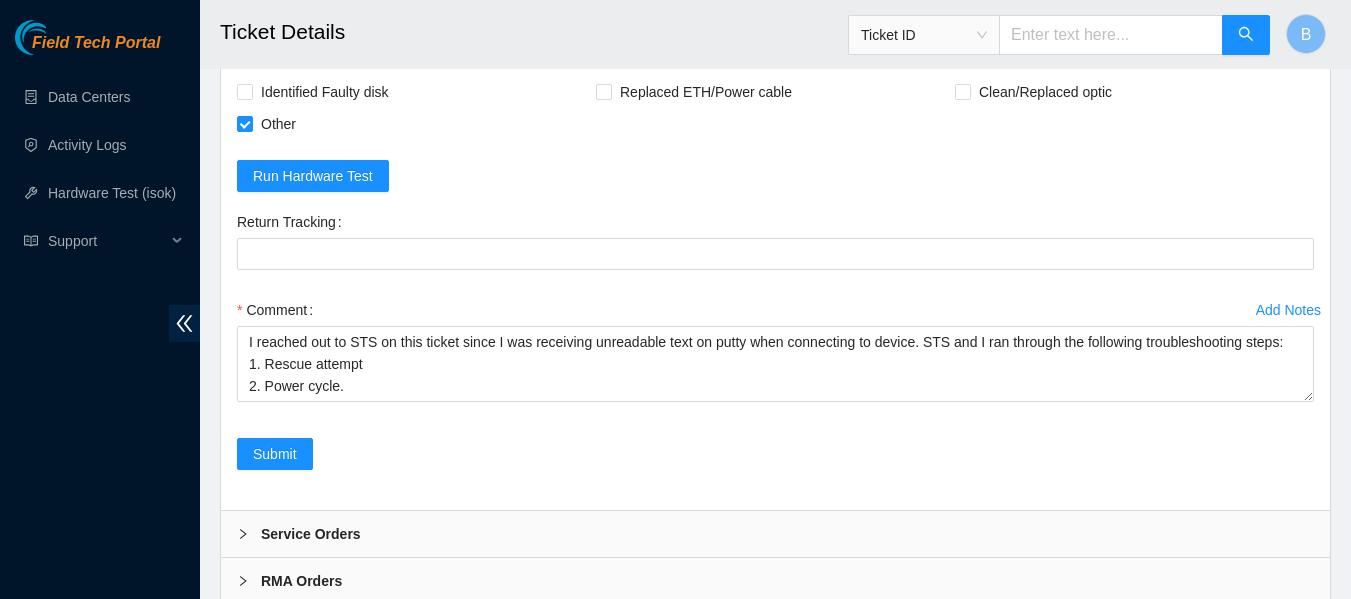 scroll, scrollTop: 2098, scrollLeft: 0, axis: vertical 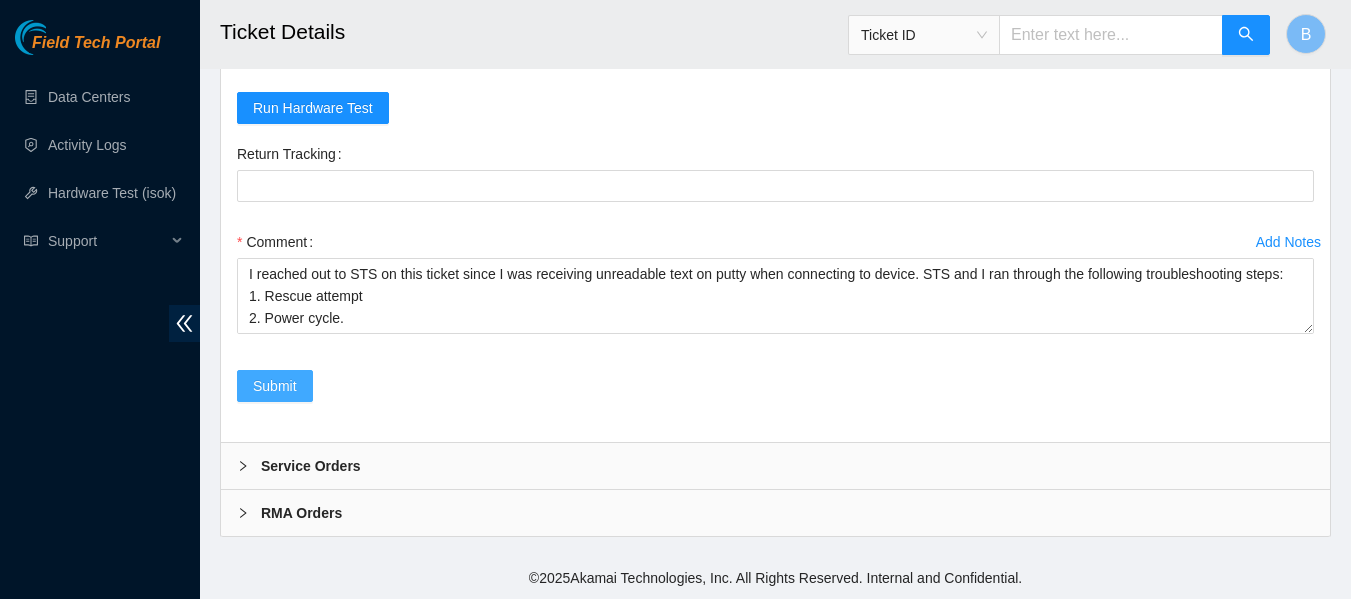 click on "Submit" at bounding box center (275, 386) 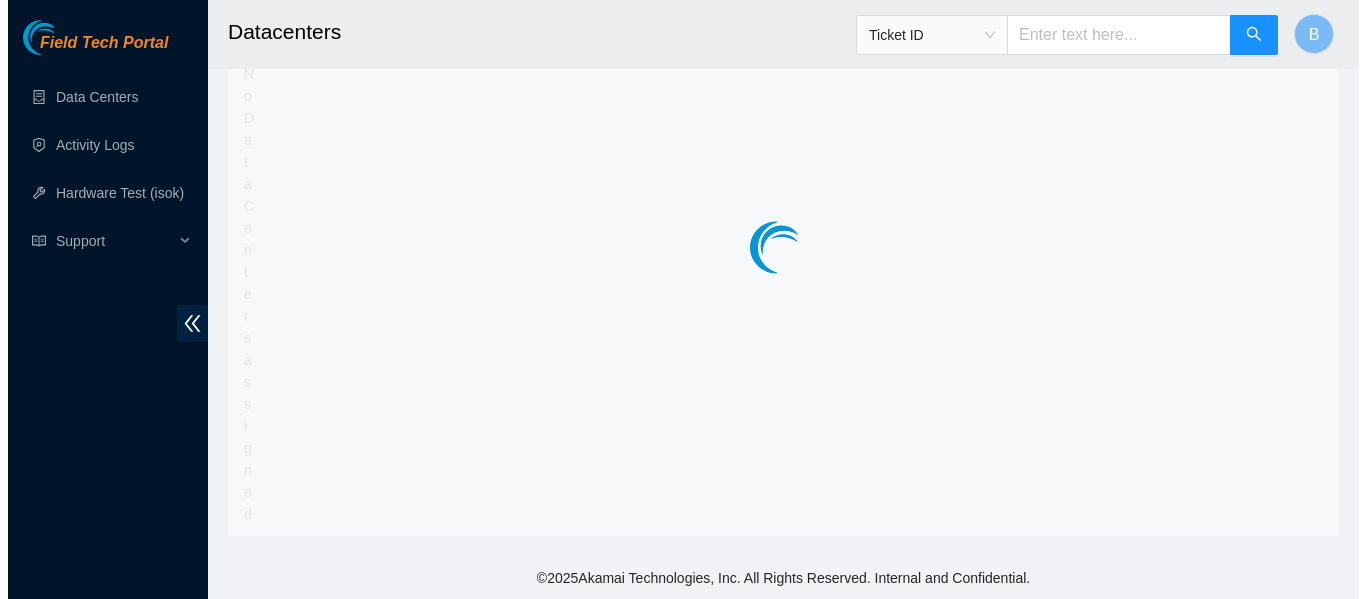 scroll, scrollTop: 0, scrollLeft: 0, axis: both 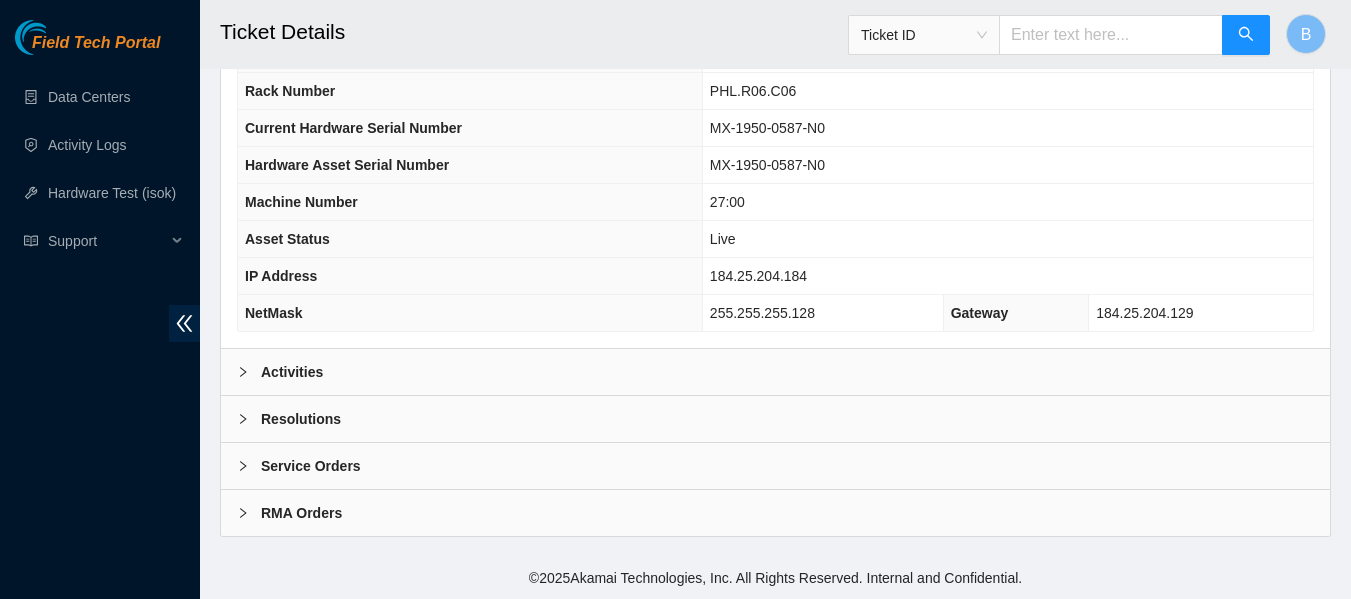 click on "Activities" at bounding box center [775, 372] 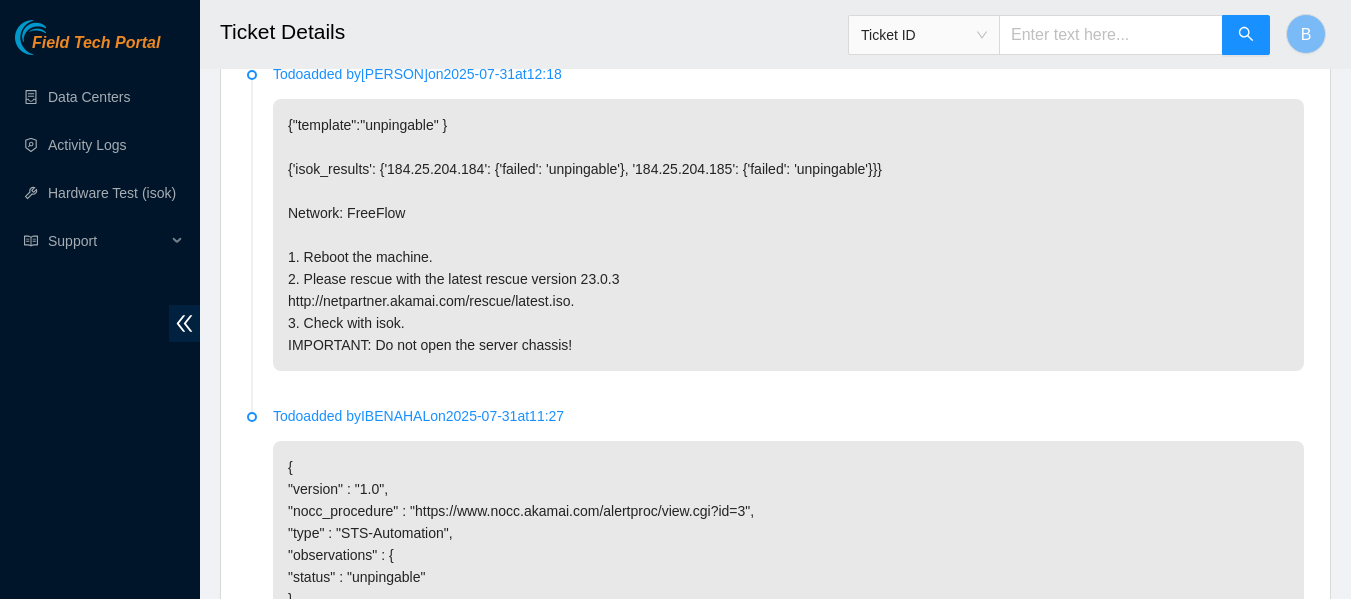 scroll, scrollTop: 1133, scrollLeft: 0, axis: vertical 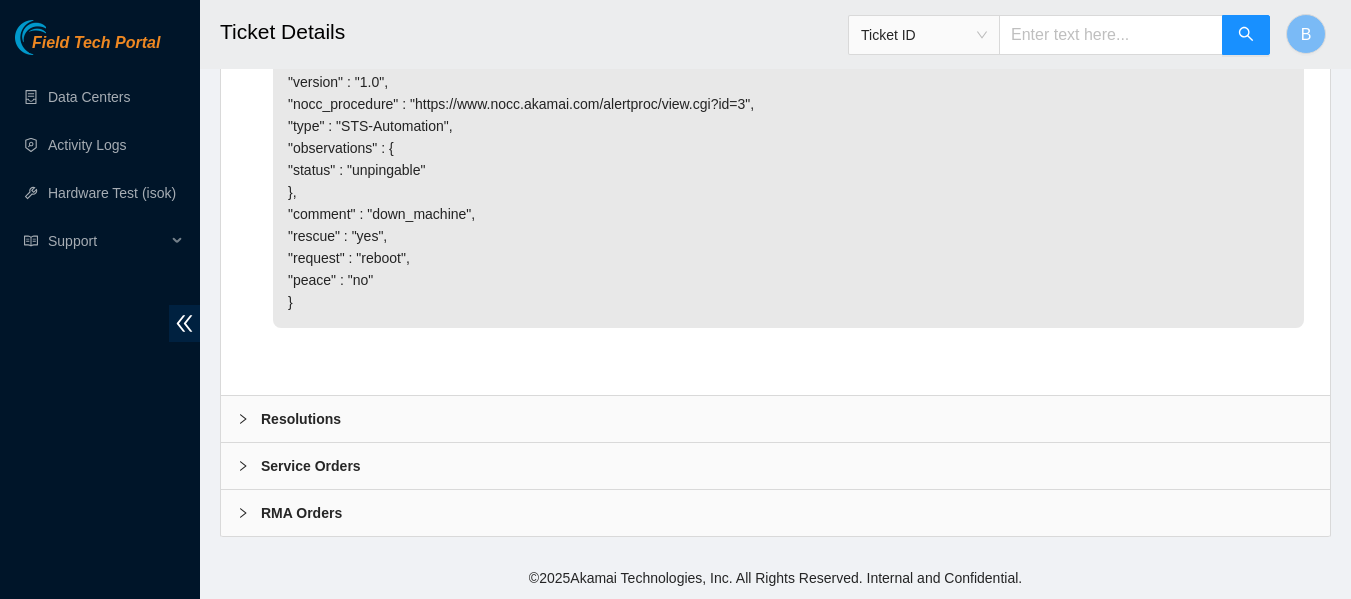 click on "Resolutions" at bounding box center [301, 419] 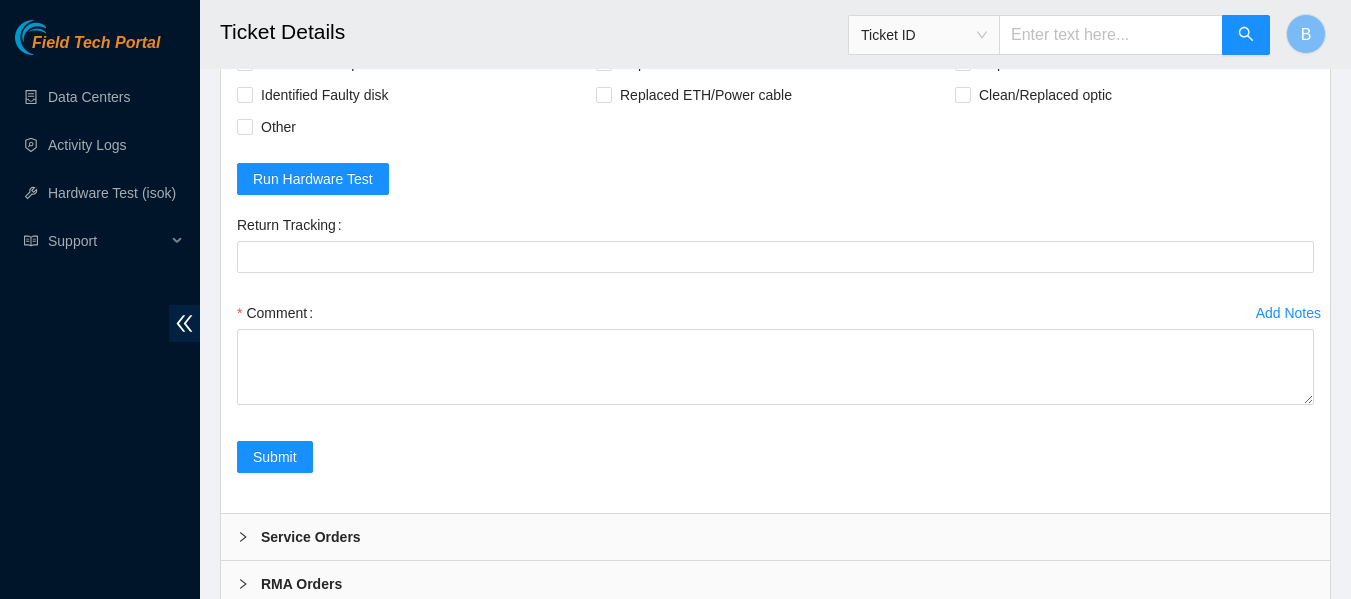 scroll, scrollTop: 1984, scrollLeft: 0, axis: vertical 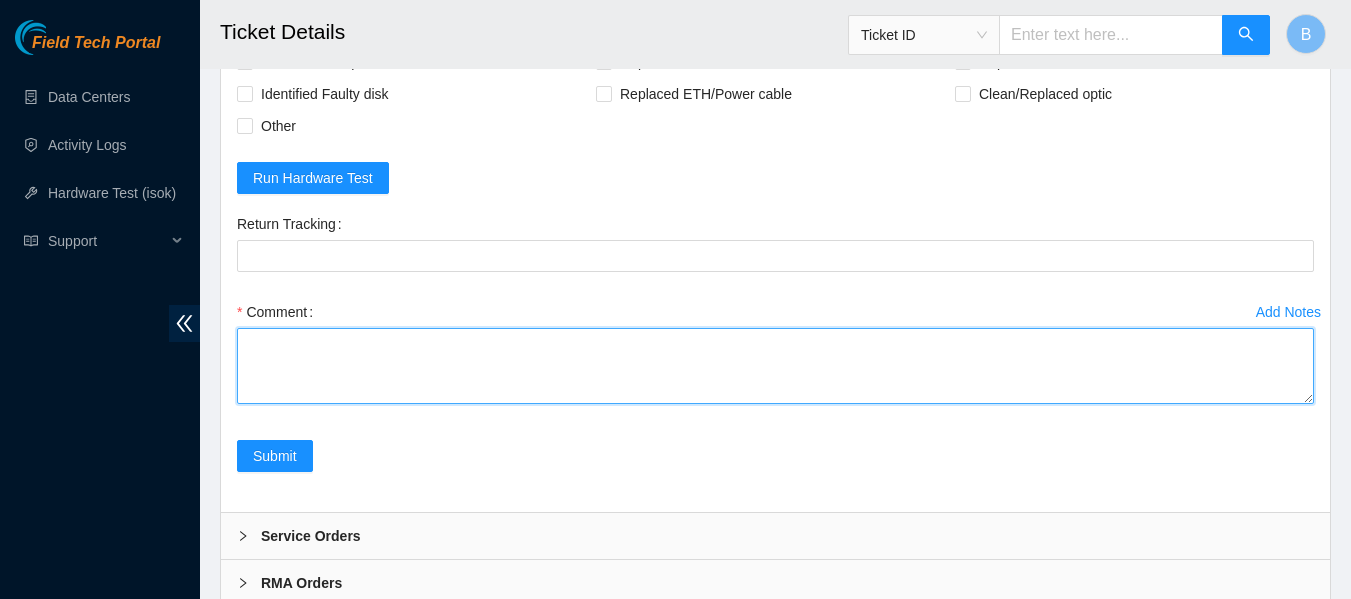 click on "Comment" at bounding box center (775, 366) 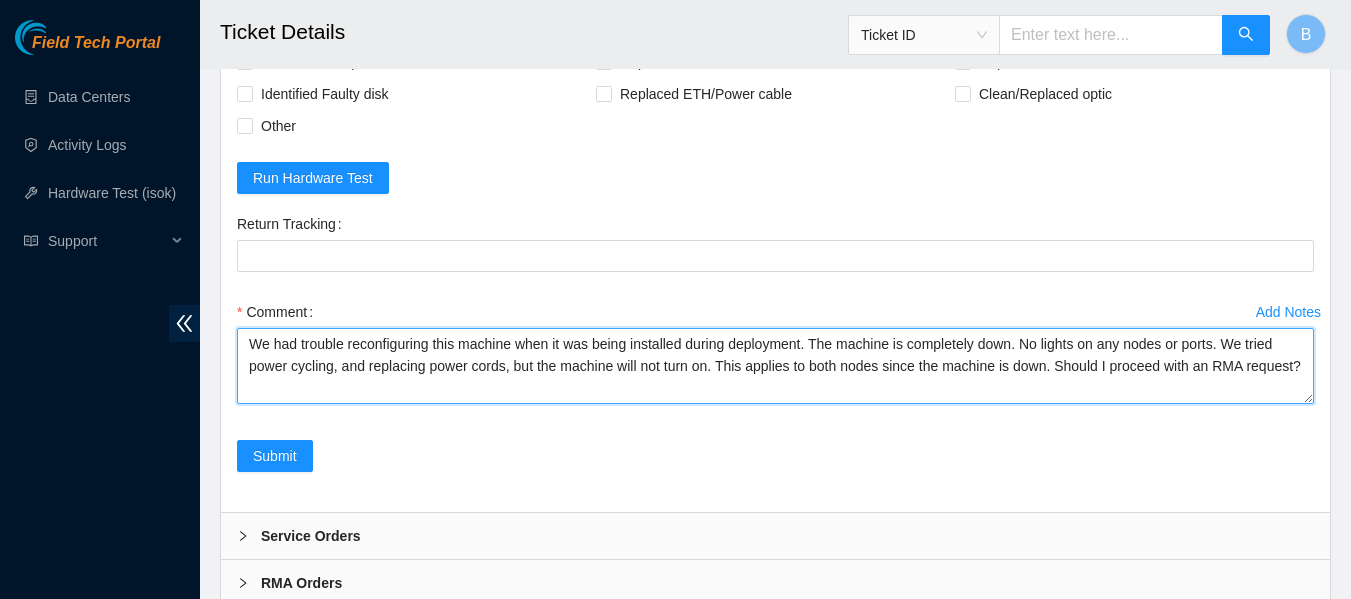 click on "We had trouble reconfiguring this machine when it was being installed during deployment. The machine is completely down. No lights on any nodes or ports. We tried power cycling, and replacing power cords, but the machine will not turn on. This applies to both nodes since the machine is down. Should I proceed with an RMA request?" at bounding box center (775, 366) 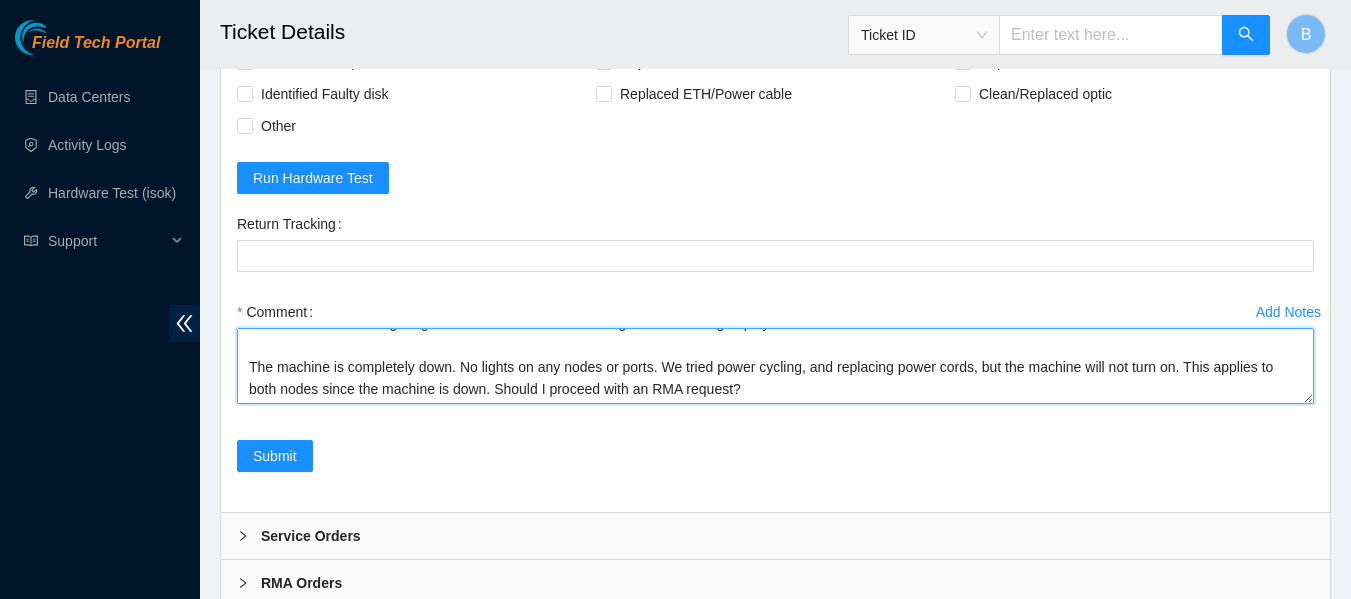 scroll, scrollTop: 22, scrollLeft: 0, axis: vertical 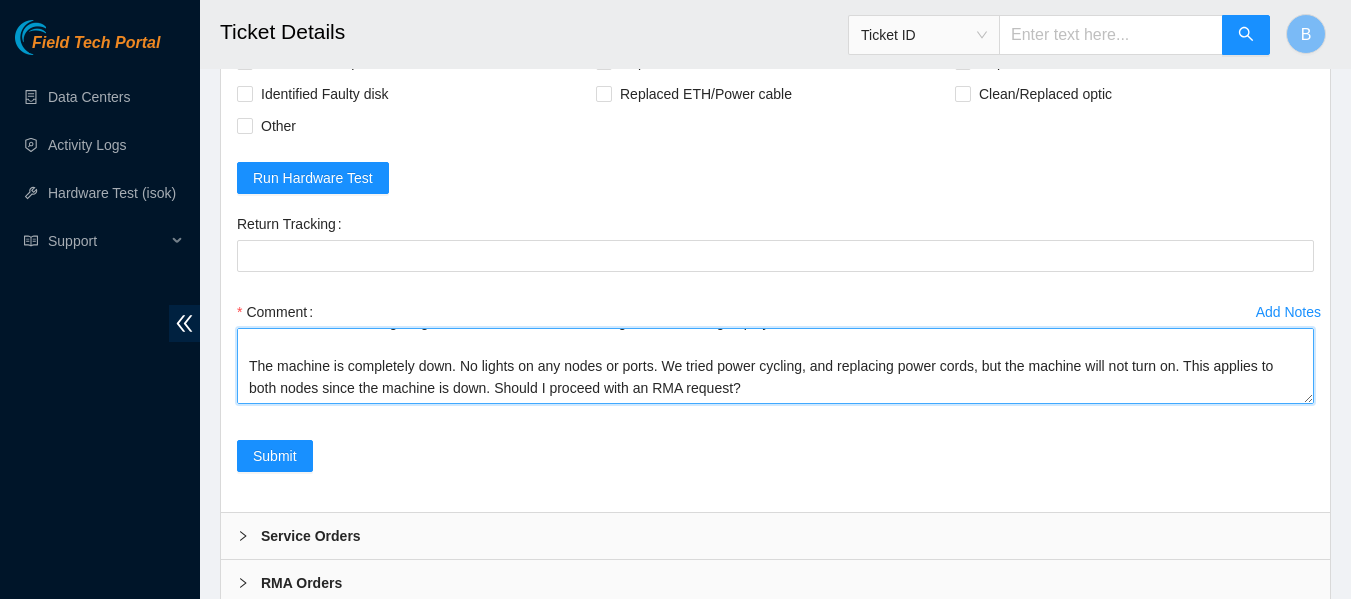 click on "We had trouble reconfiguring this machine when it was being installed during deployment.
The machine is completely down. No lights on any nodes or ports. We tried power cycling, and replacing power cords, but the machine will not turn on. This applies to both nodes since the machine is down. Should I proceed with an RMA request?" at bounding box center [775, 366] 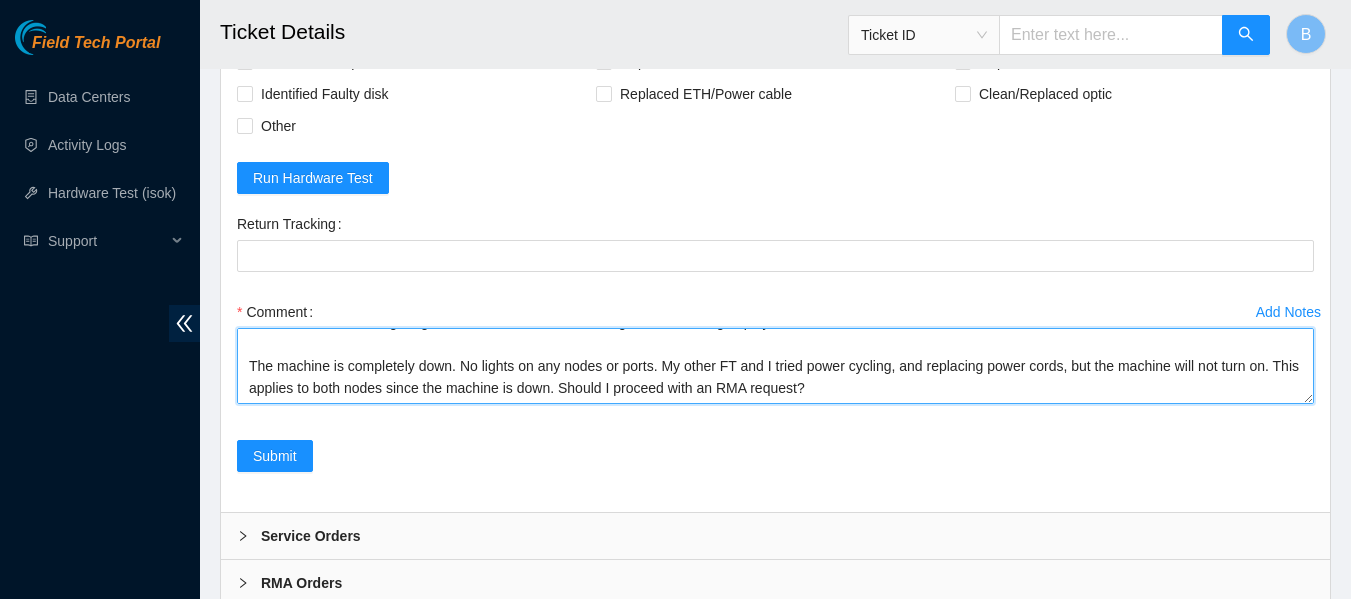 scroll, scrollTop: 0, scrollLeft: 0, axis: both 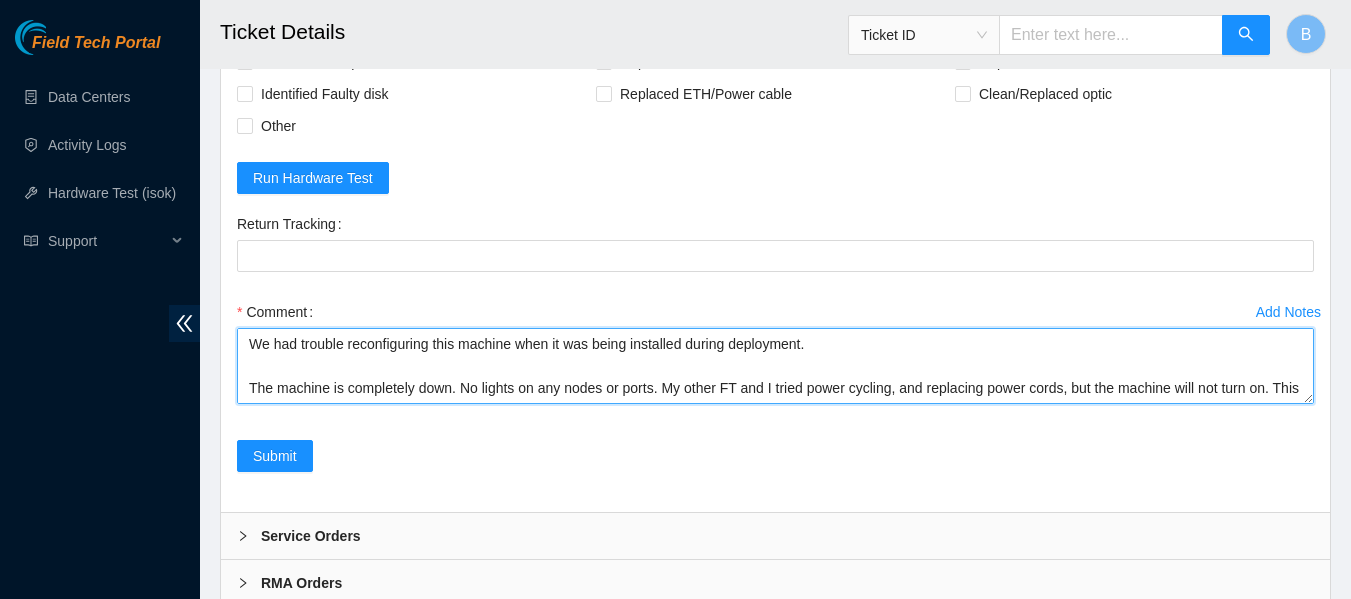 click on "We had trouble reconfiguring this machine when it was being installed during deployment.
The machine is completely down. No lights on any nodes or ports. My other FT and I tried power cycling, and replacing power cords, but the machine will not turn on. This applies to both nodes since the machine is down. Should I proceed with an RMA request?" at bounding box center [775, 366] 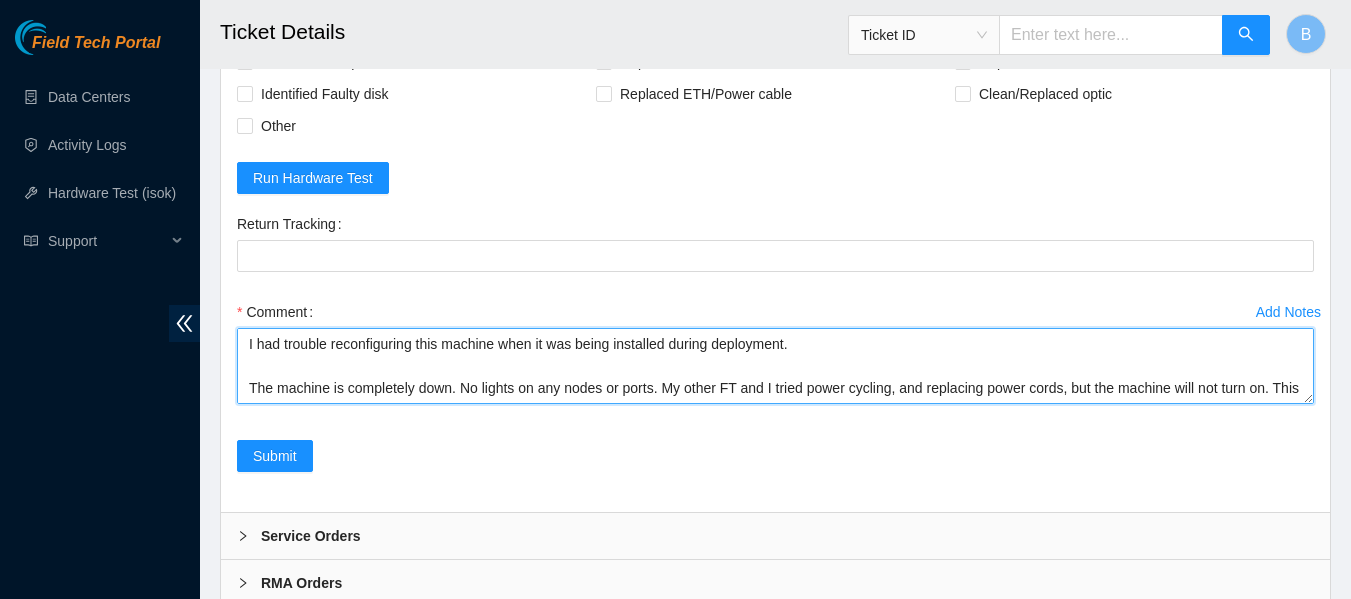 click on "I had trouble reconfiguring this machine when it was being installed during deployment.
The machine is completely down. No lights on any nodes or ports. My other FT and I tried power cycling, and replacing power cords, but the machine will not turn on. This applies to both nodes since the machine is down. Should I proceed with an RMA request?" at bounding box center [775, 366] 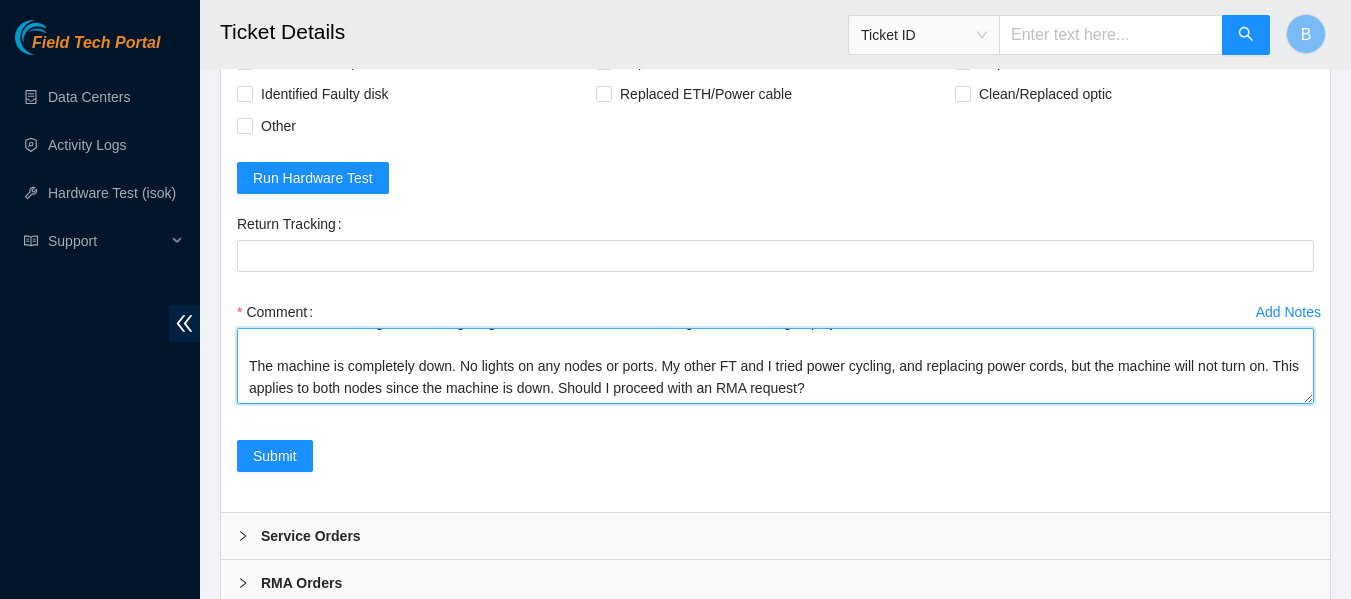 scroll, scrollTop: 0, scrollLeft: 0, axis: both 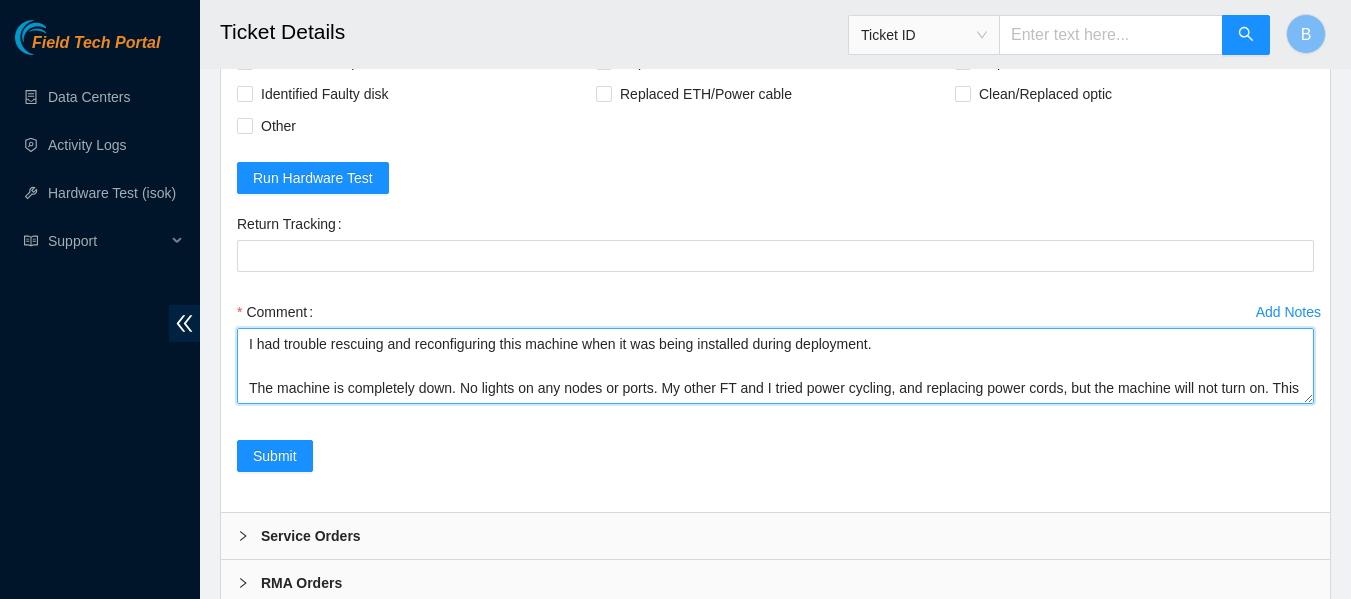 click on "I had trouble rescuing and reconfiguring this machine when it was being installed during deployment.
The machine is completely down. No lights on any nodes or ports. My other FT and I tried power cycling, and replacing power cords, but the machine will not turn on. This applies to both nodes since the machine is down. Should I proceed with an RMA request?" at bounding box center [775, 366] 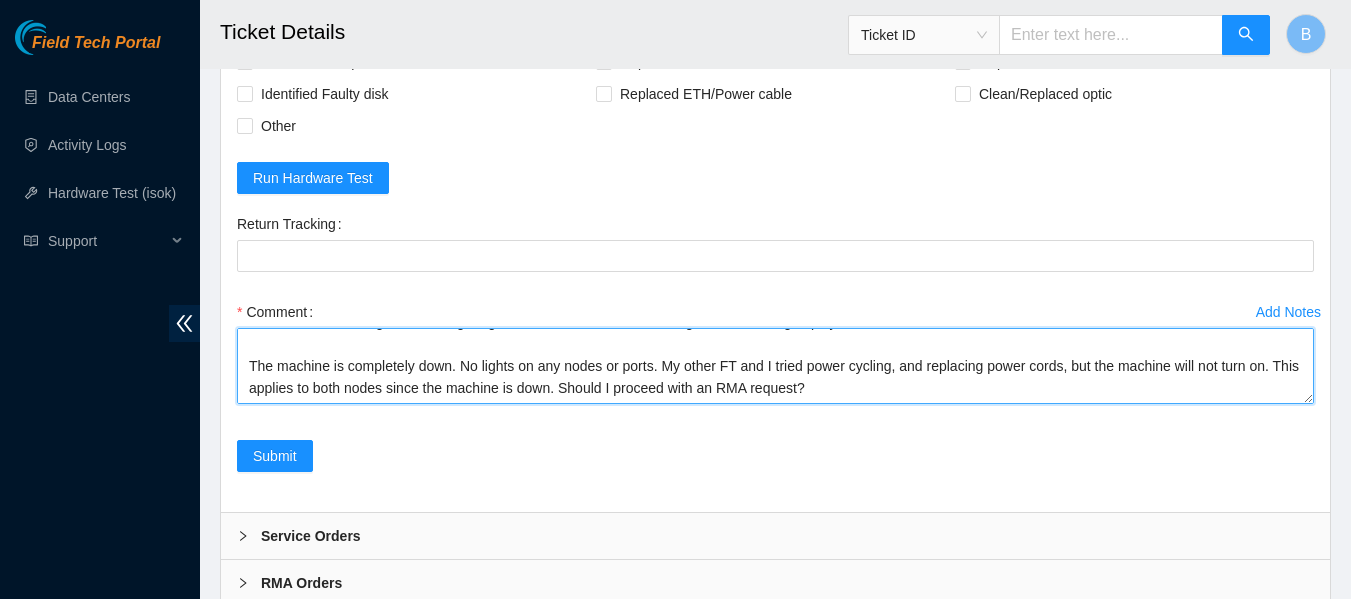 scroll, scrollTop: 21, scrollLeft: 0, axis: vertical 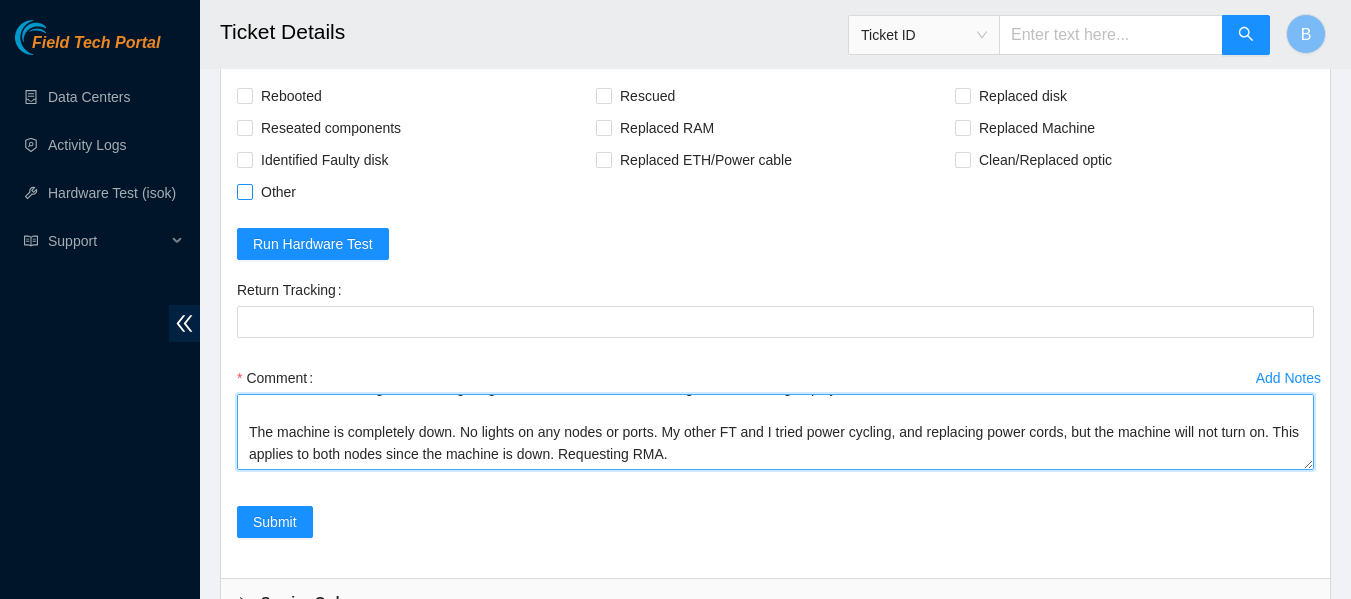 type on "I had trouble rescuing and reconfiguring this machine when it was being installed during deployment.
The machine is completely down. No lights on any nodes or ports. My other FT and I tried power cycling, and replacing power cords, but the machine will not turn on. This applies to both nodes since the machine is down. Requesting RMA." 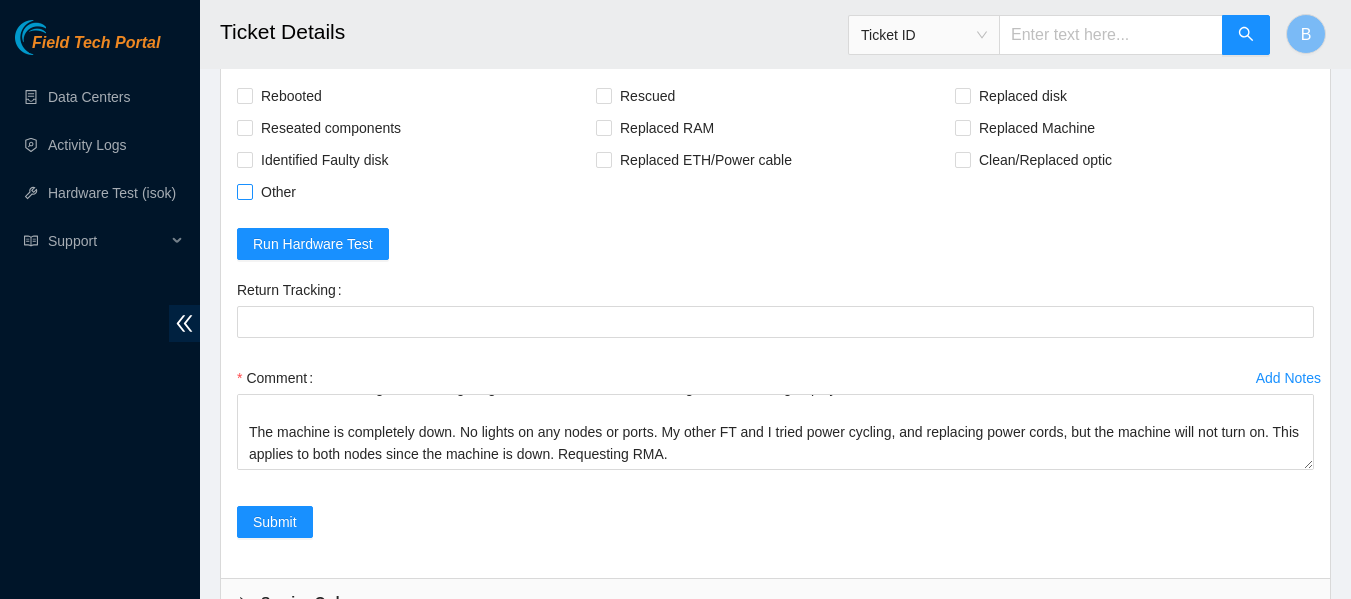 click at bounding box center (245, 192) 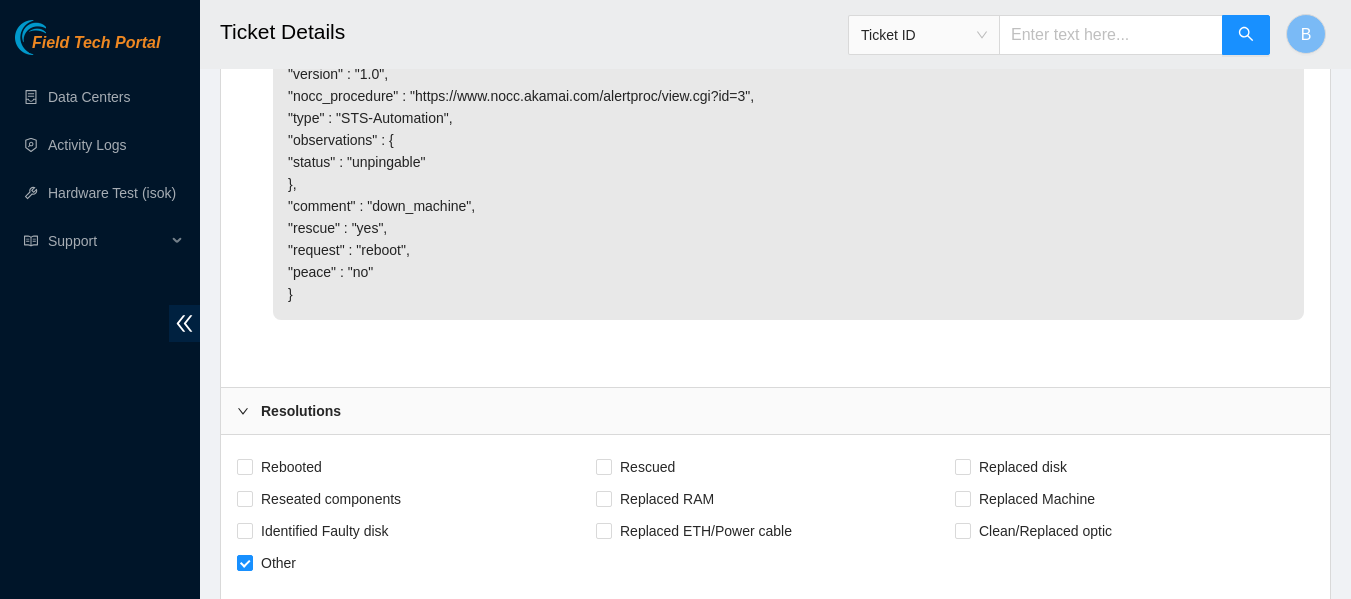 scroll, scrollTop: 2098, scrollLeft: 0, axis: vertical 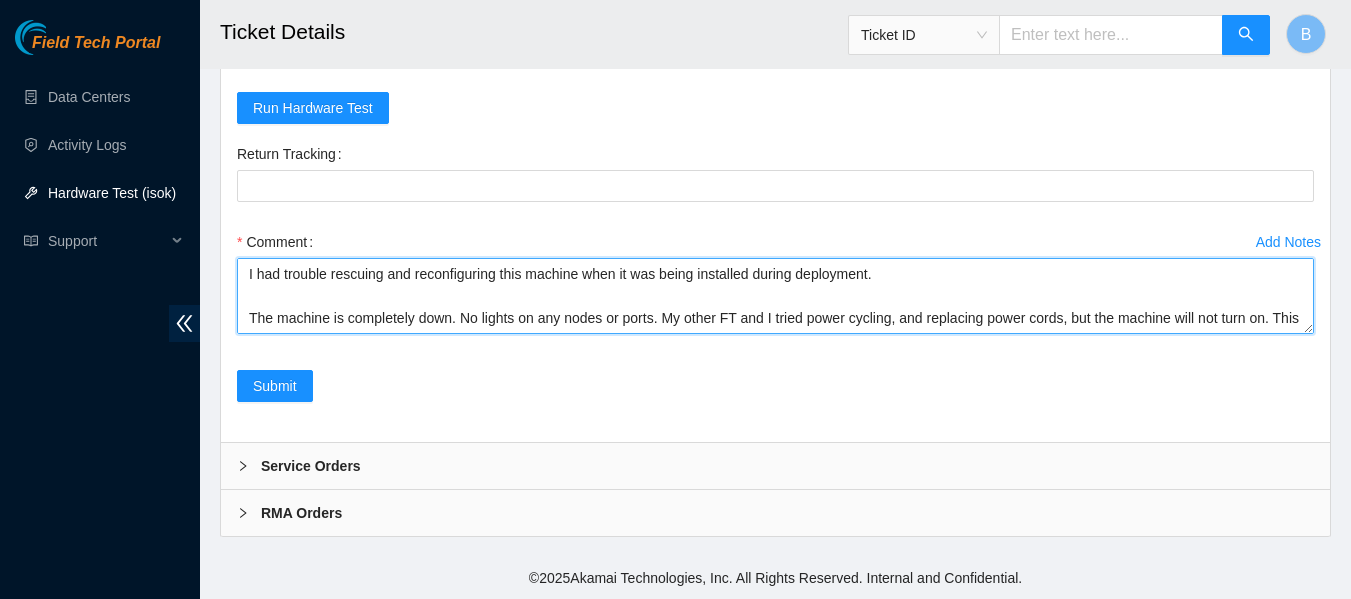 drag, startPoint x: 714, startPoint y: 316, endPoint x: 123, endPoint y: 179, distance: 606.67126 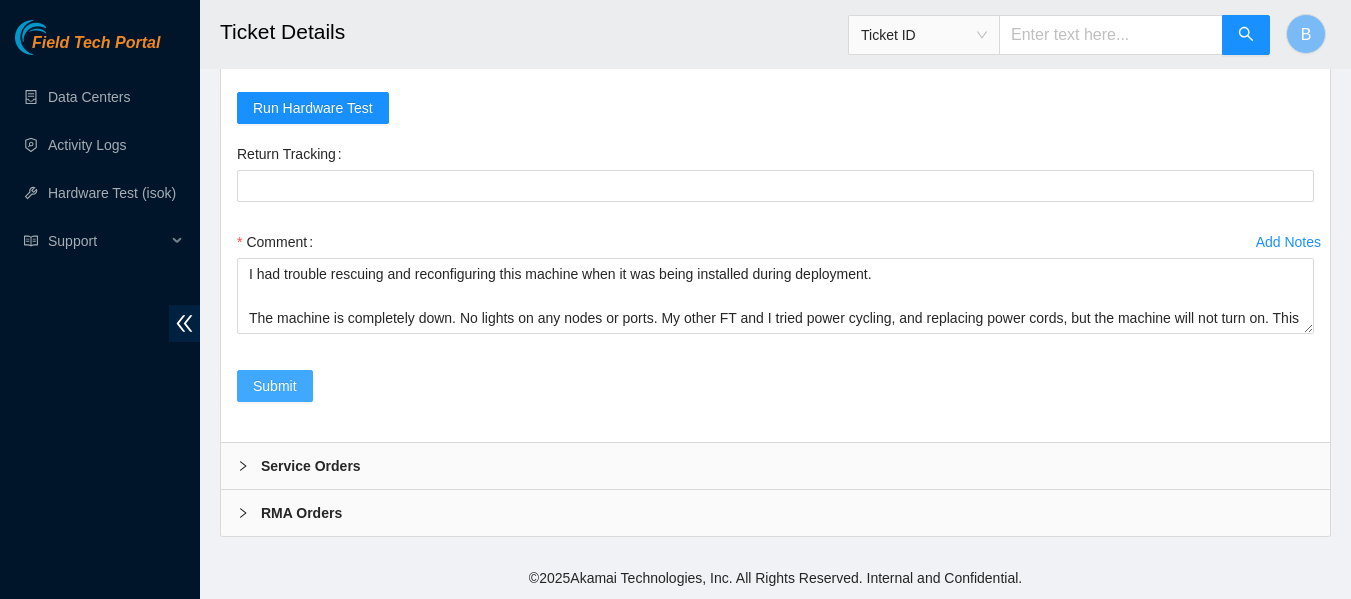 click on "Submit" at bounding box center [275, 386] 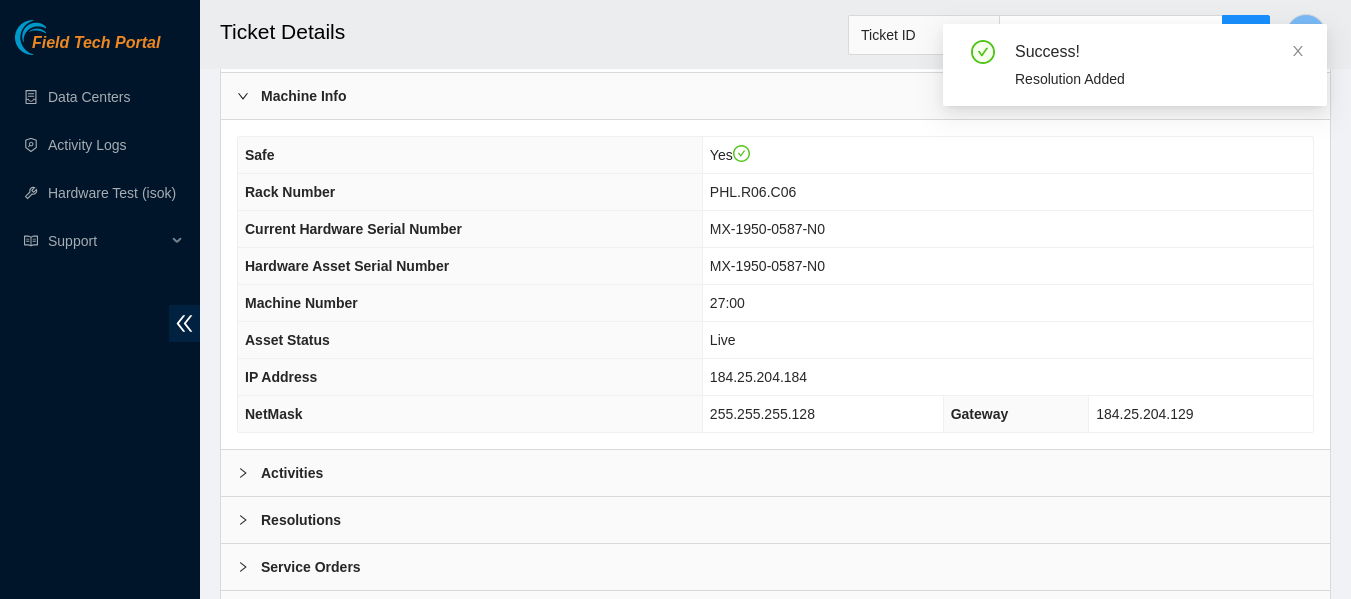 scroll, scrollTop: 678, scrollLeft: 0, axis: vertical 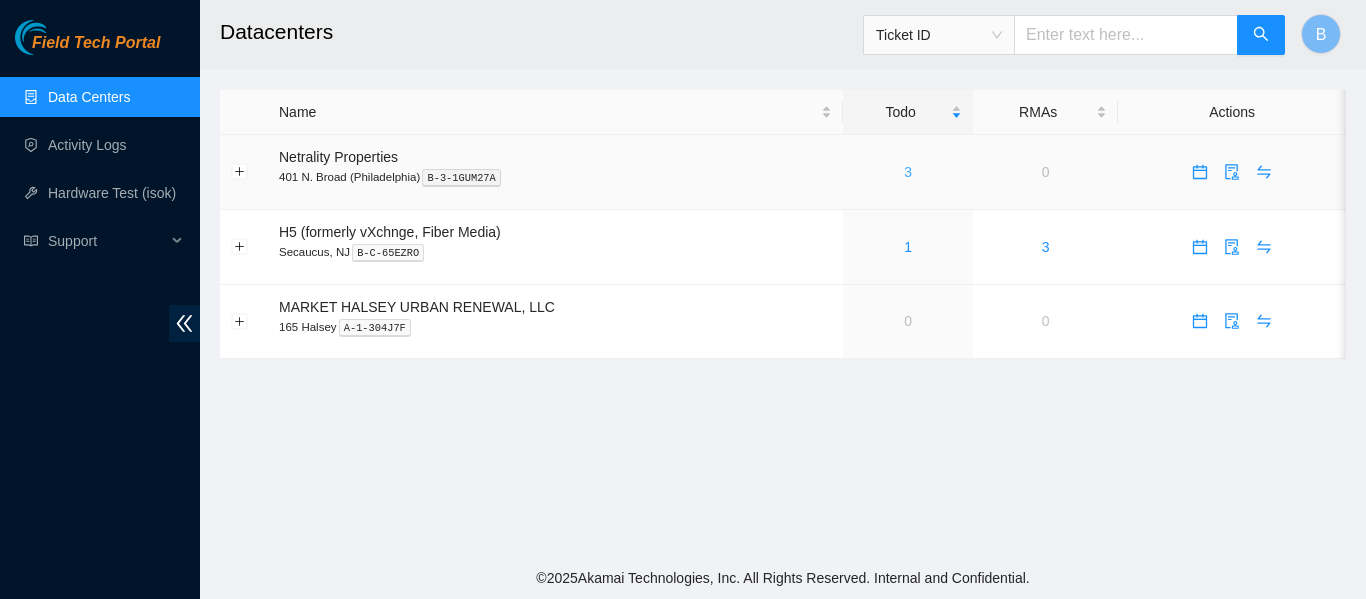 click on "3" at bounding box center [908, 172] 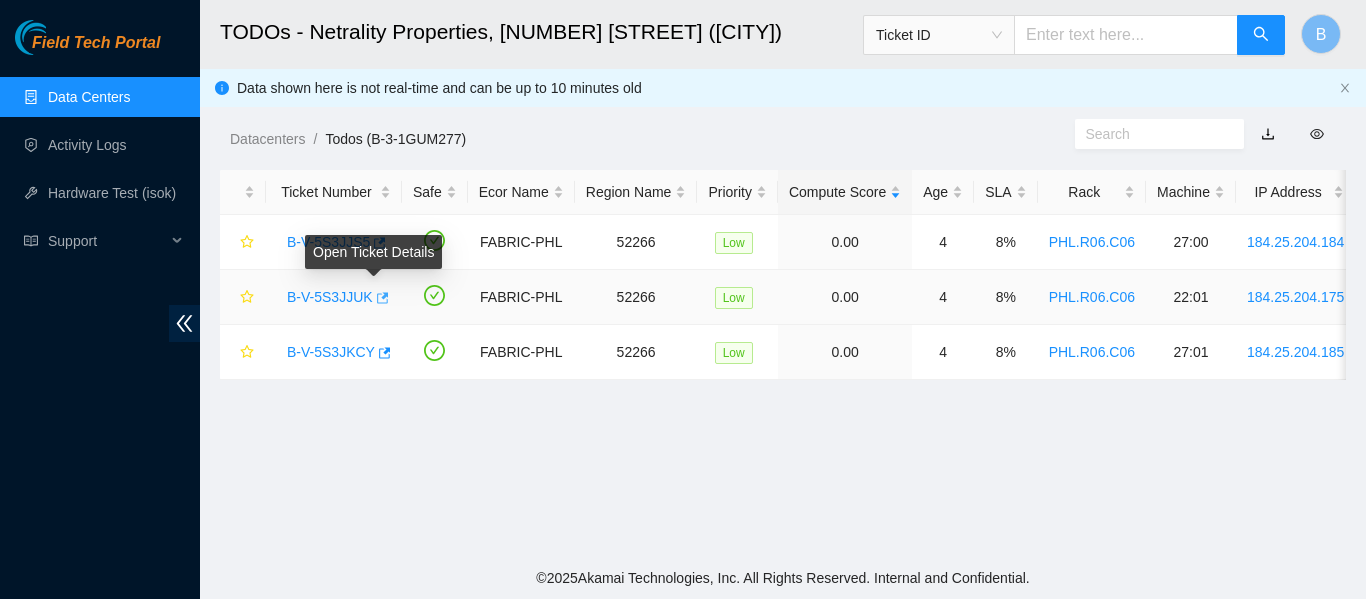 click 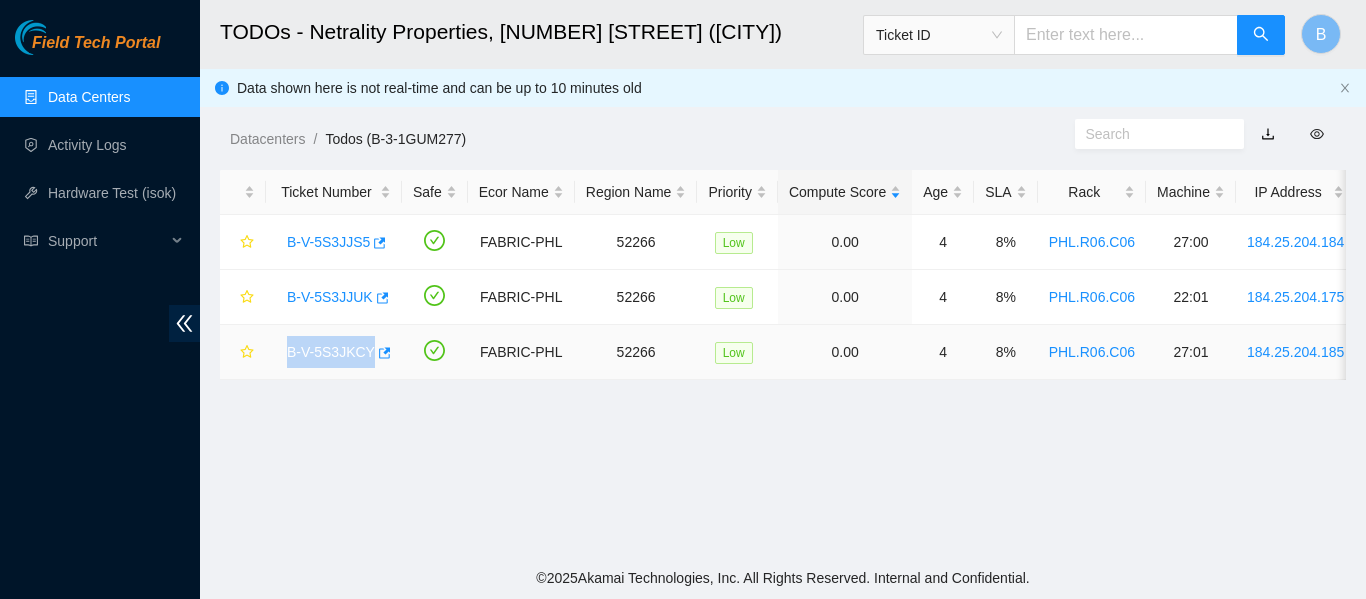 drag, startPoint x: 283, startPoint y: 350, endPoint x: 365, endPoint y: 358, distance: 82.38932 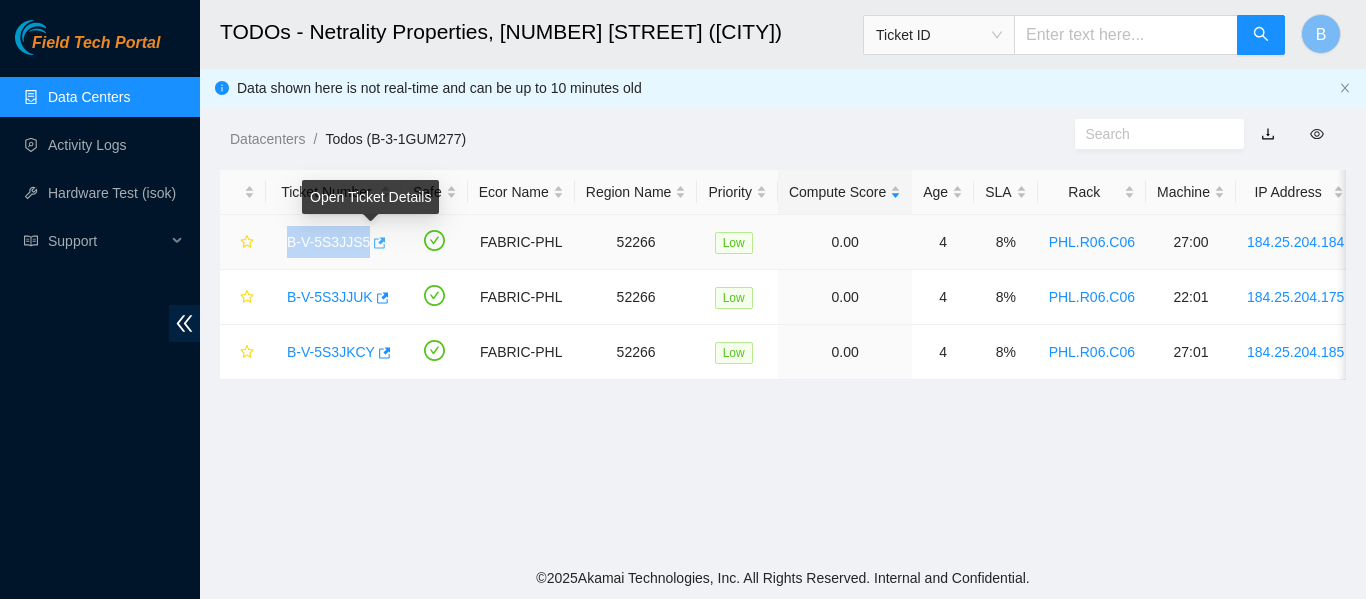drag, startPoint x: 277, startPoint y: 239, endPoint x: 362, endPoint y: 250, distance: 85.70881 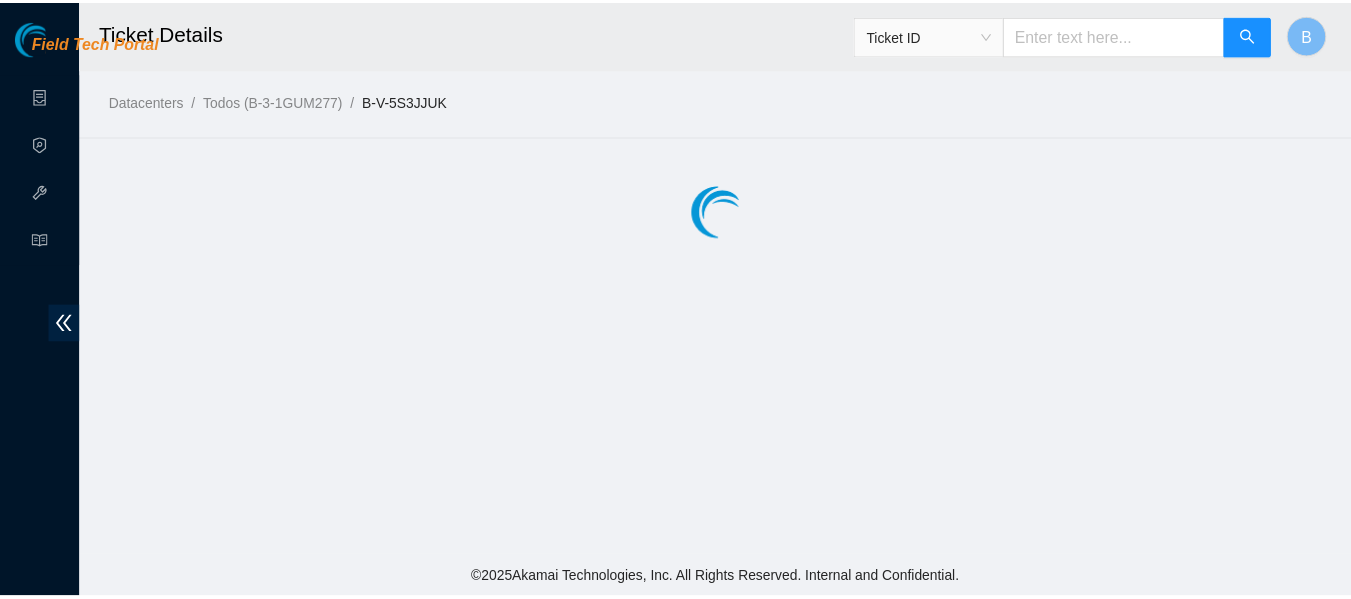 scroll, scrollTop: 0, scrollLeft: 0, axis: both 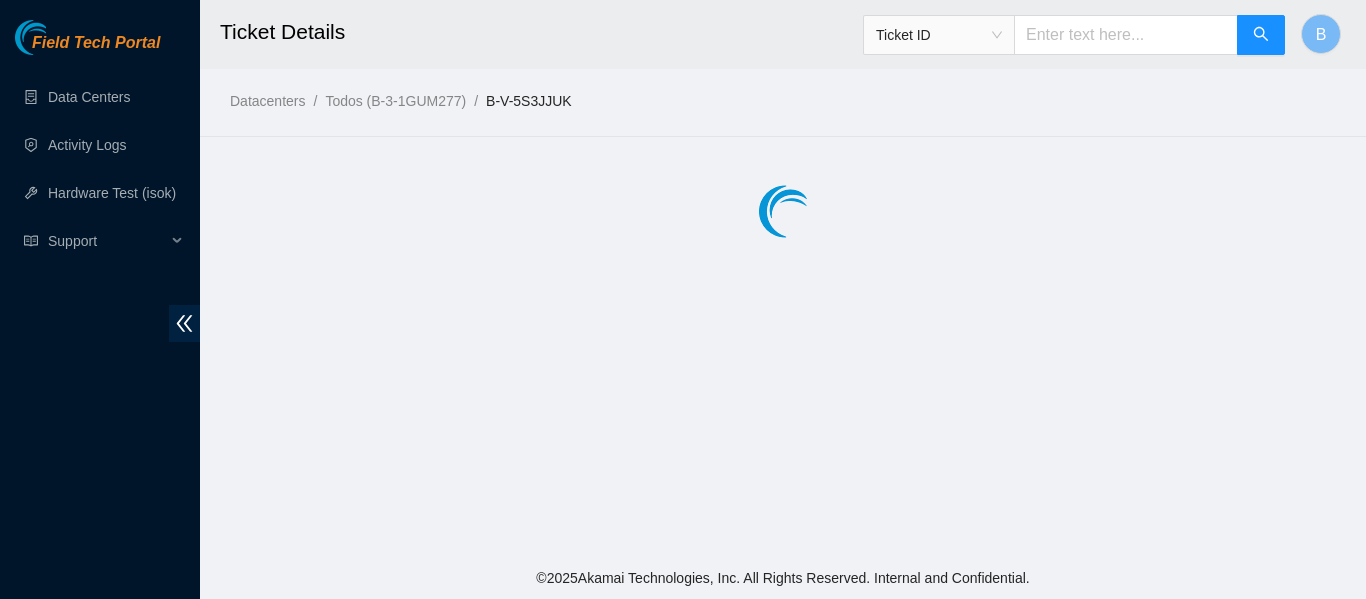 click on "Ticket Details    Ticket ID [NUMBER] Datacenters / Todos (B-3-1GUM277) / B-V-5S3JJUK /" at bounding box center (783, 278) 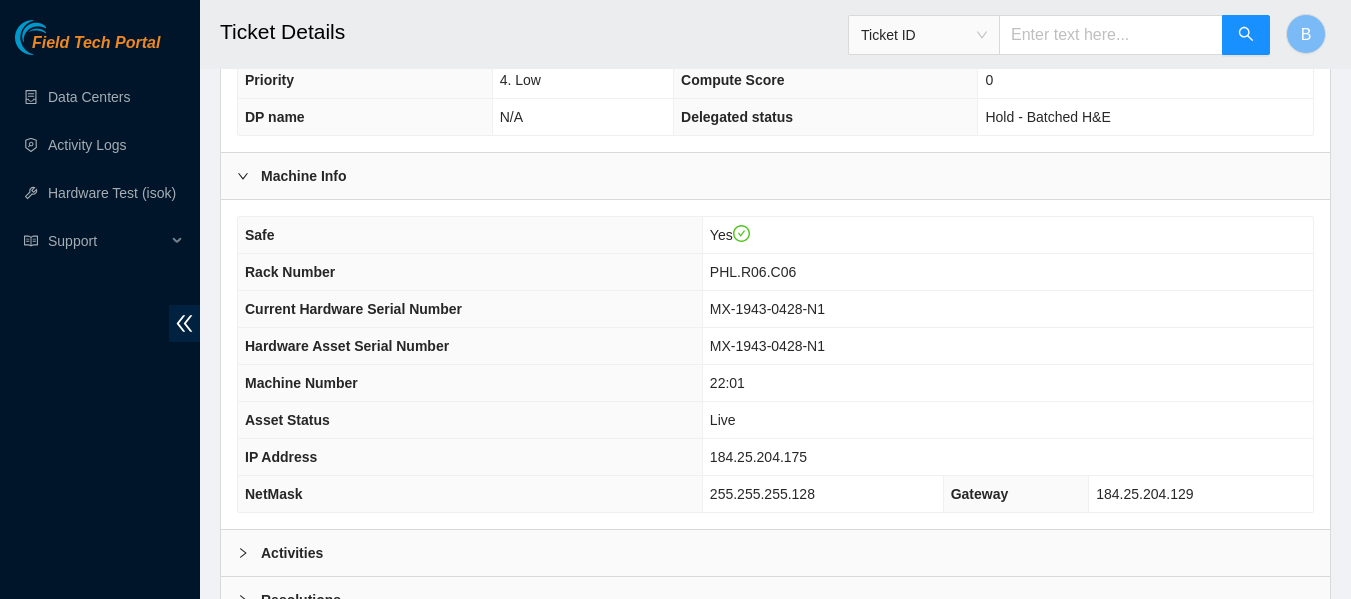 scroll, scrollTop: 780, scrollLeft: 0, axis: vertical 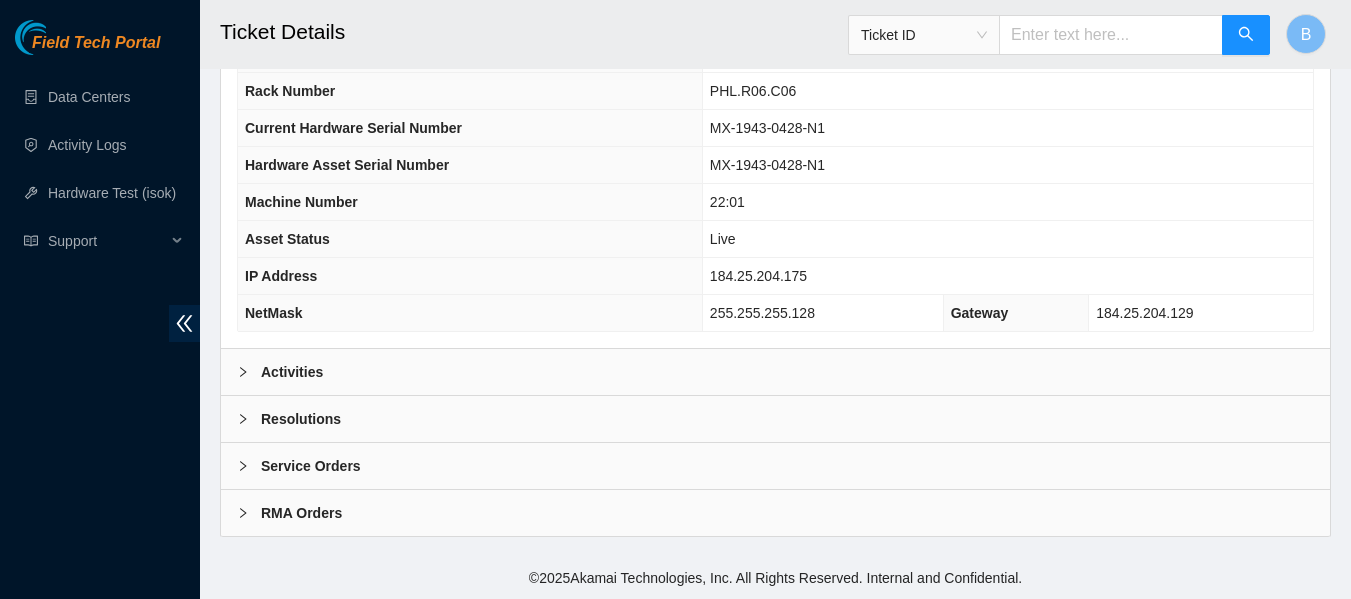 click on "Activities" at bounding box center (292, 372) 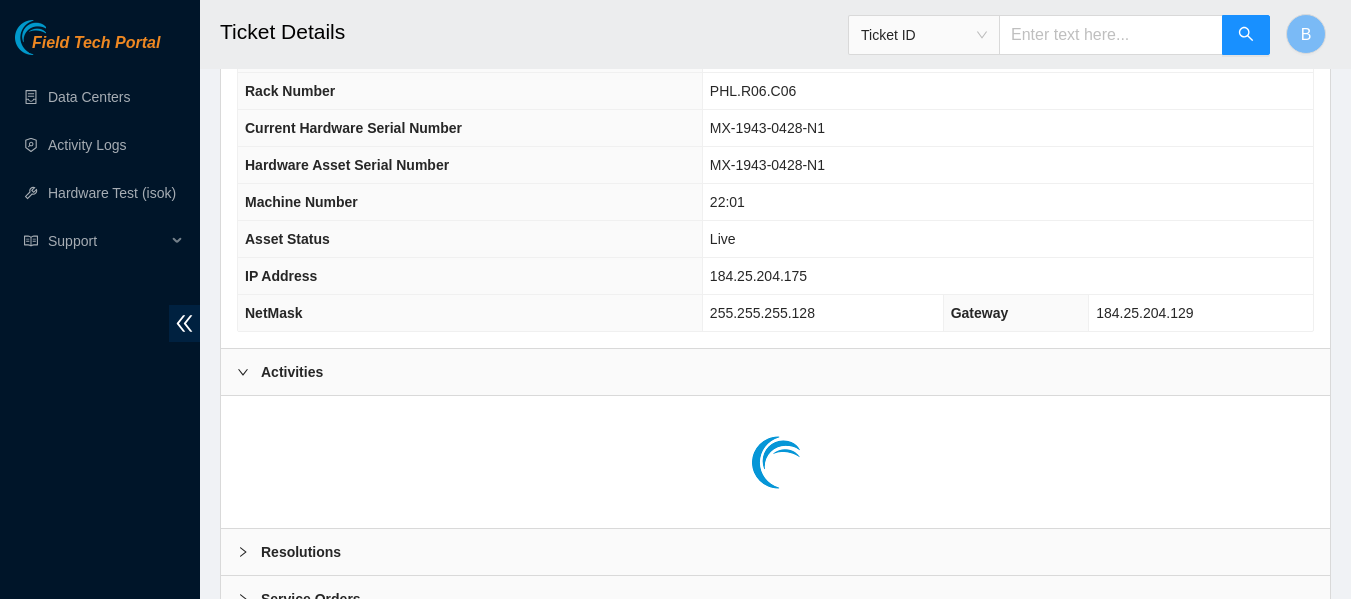scroll, scrollTop: 913, scrollLeft: 0, axis: vertical 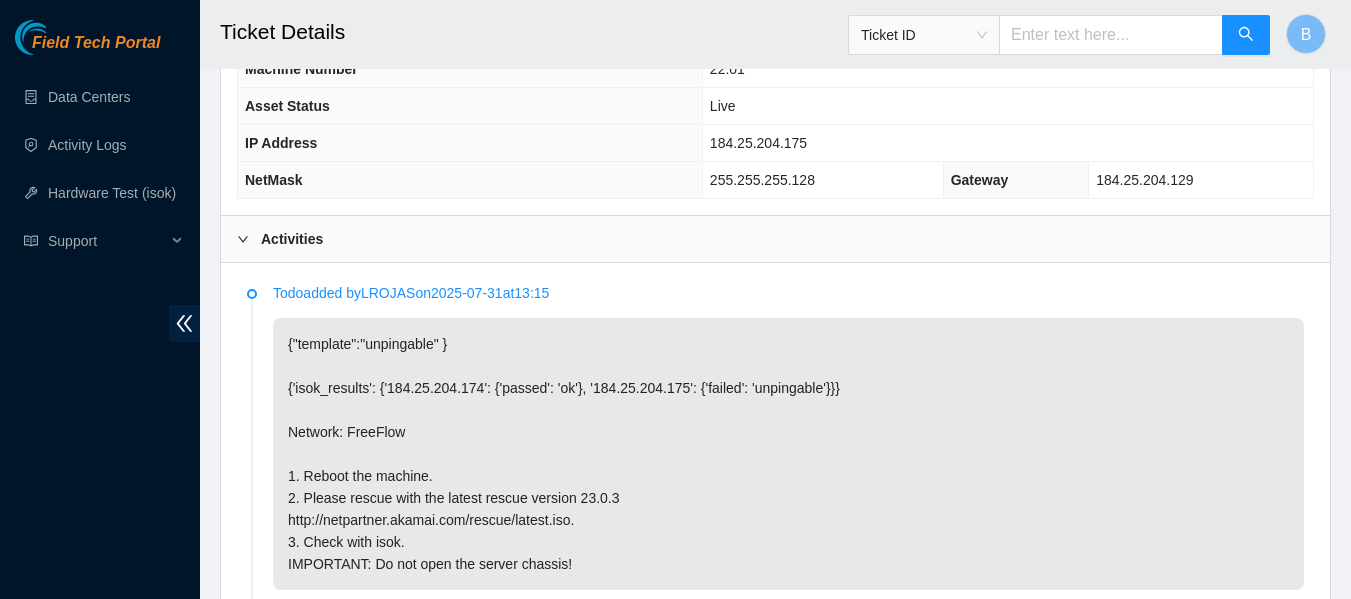 click on "Activities" at bounding box center [775, 239] 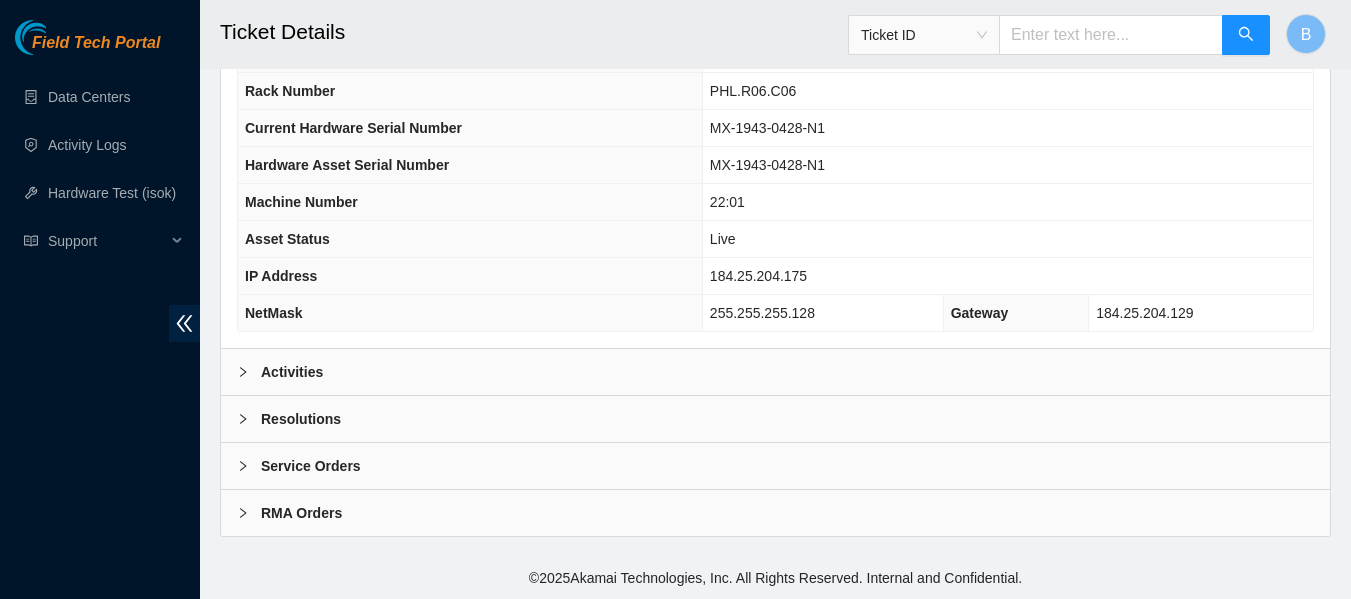 scroll, scrollTop: 780, scrollLeft: 0, axis: vertical 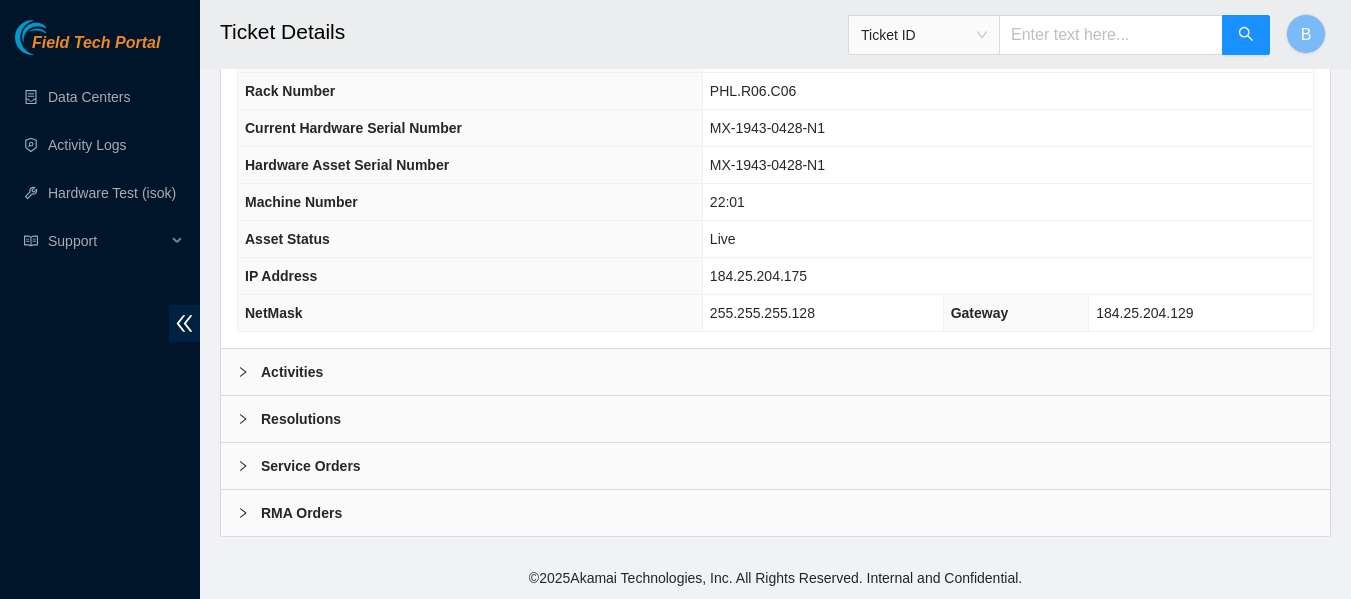 click on "Resolutions" at bounding box center (301, 419) 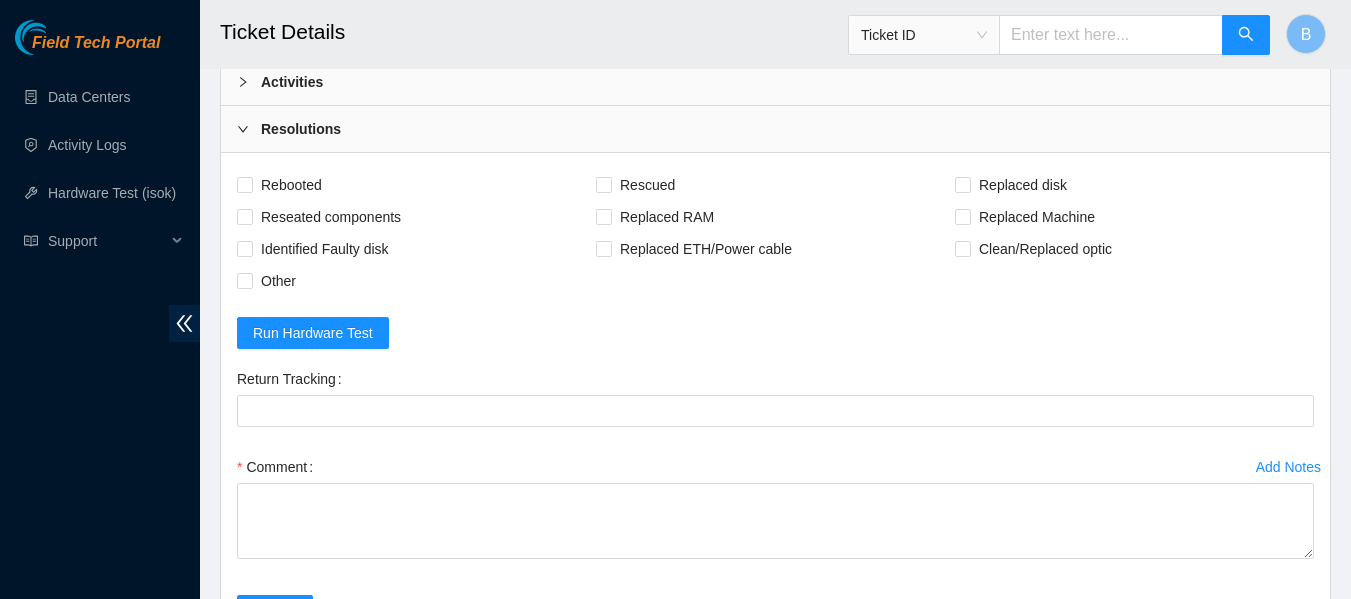scroll, scrollTop: 1078, scrollLeft: 0, axis: vertical 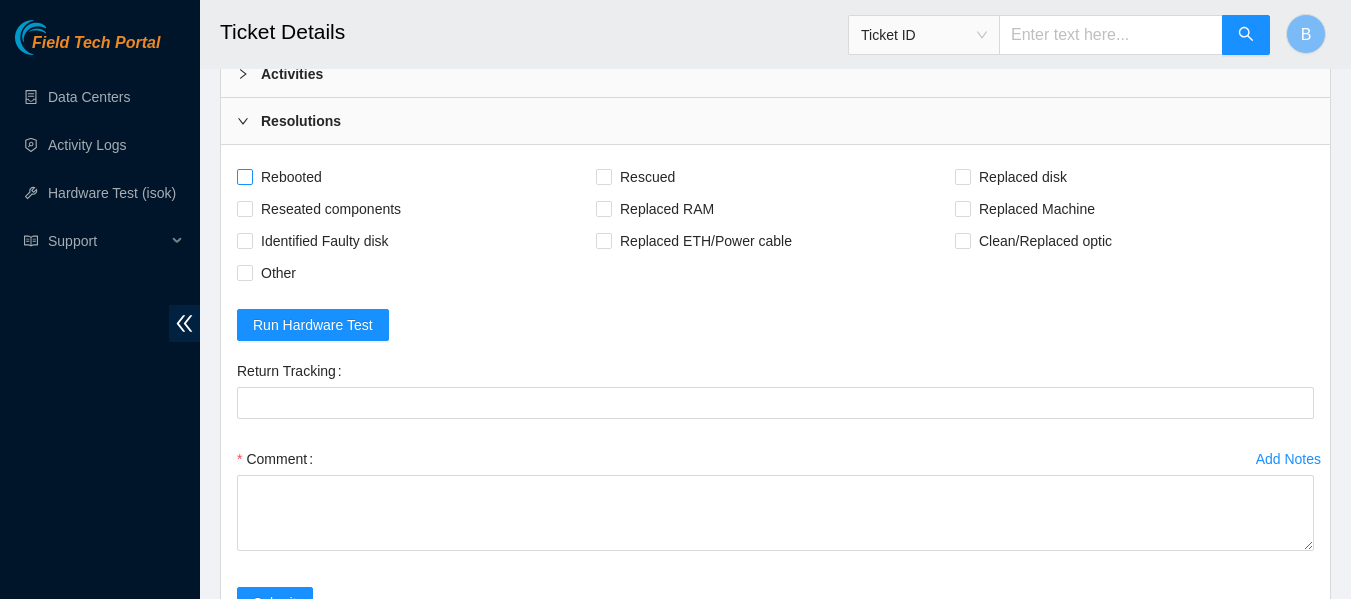 click on "Rebooted" at bounding box center [291, 177] 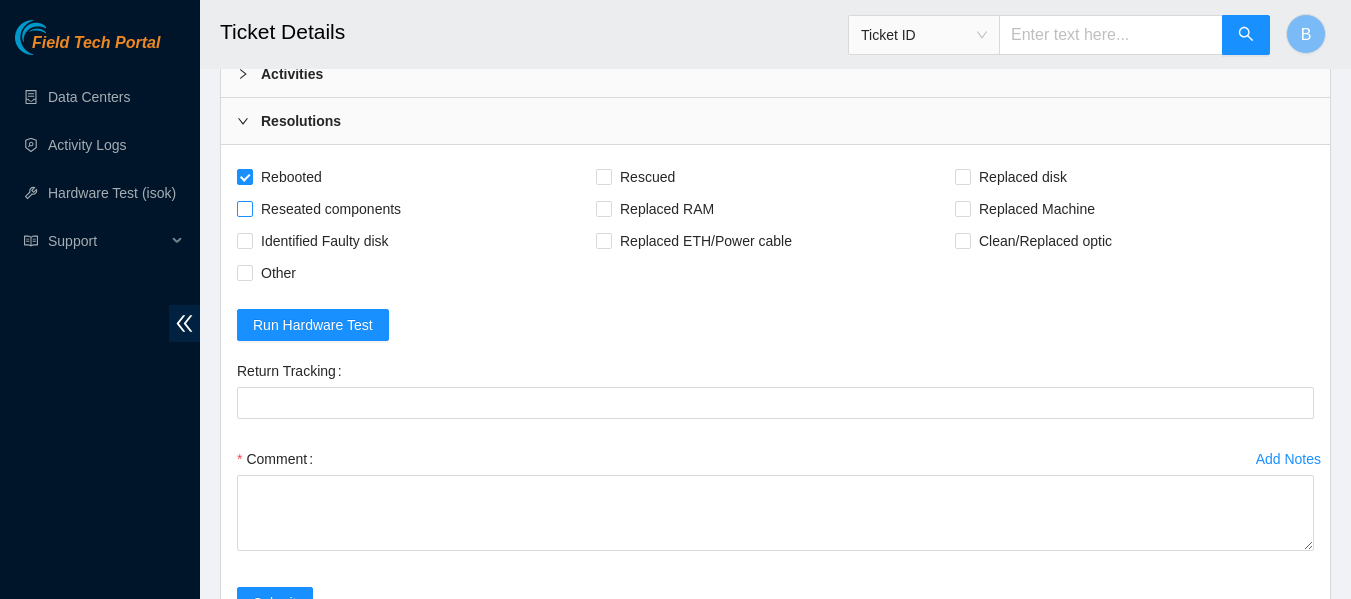 click on "Reseated components" at bounding box center (331, 209) 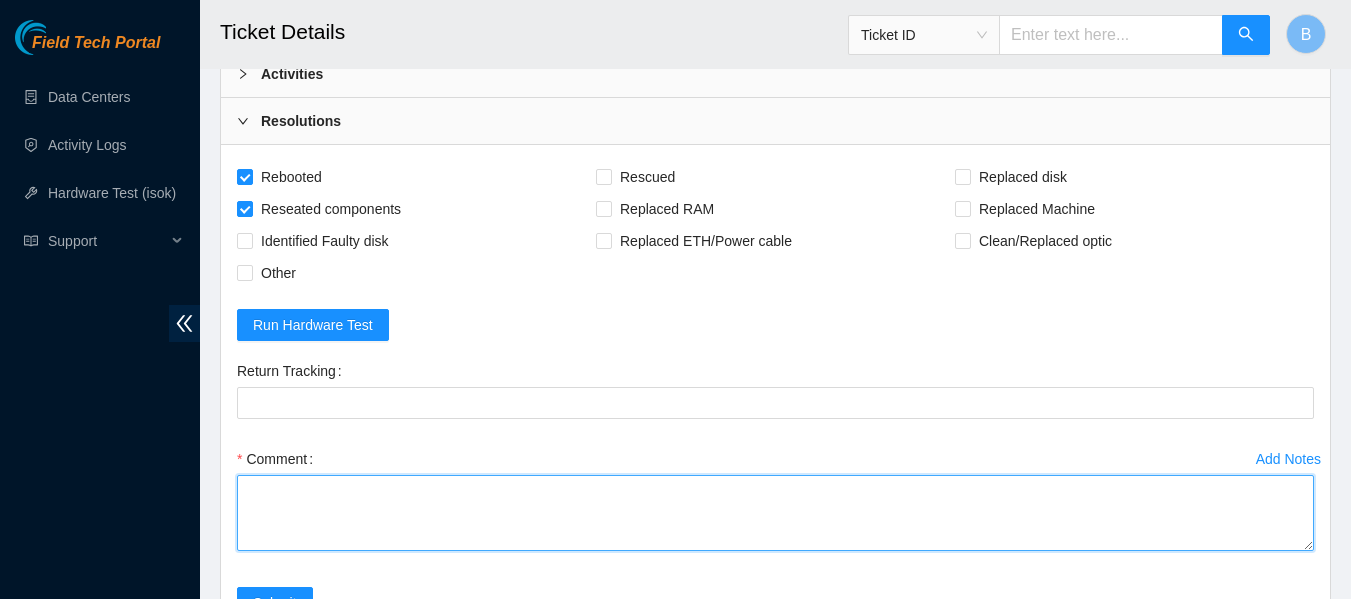 click on "Comment" at bounding box center (775, 513) 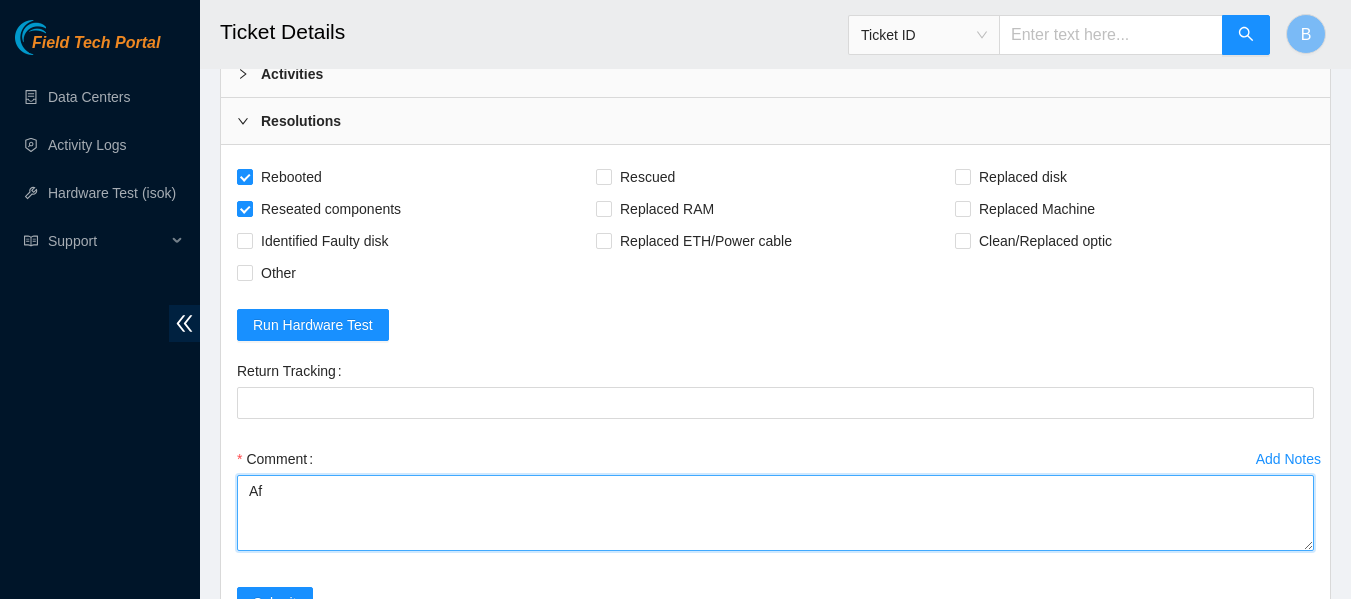 type on "A" 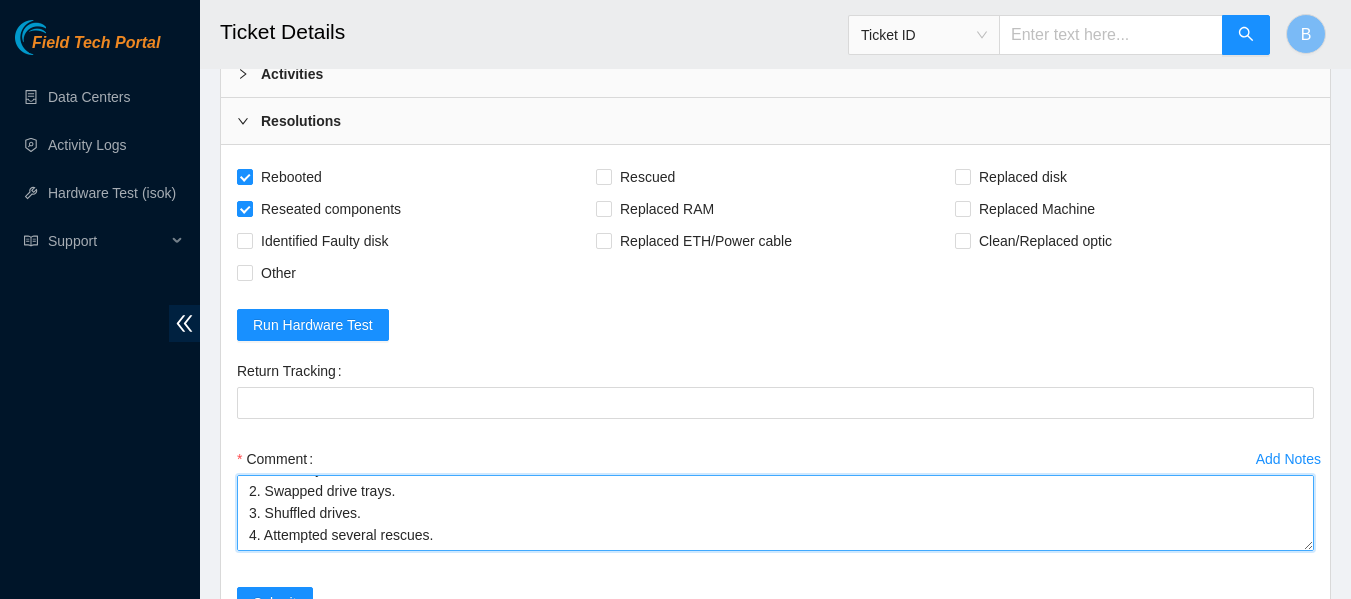 scroll, scrollTop: 104, scrollLeft: 0, axis: vertical 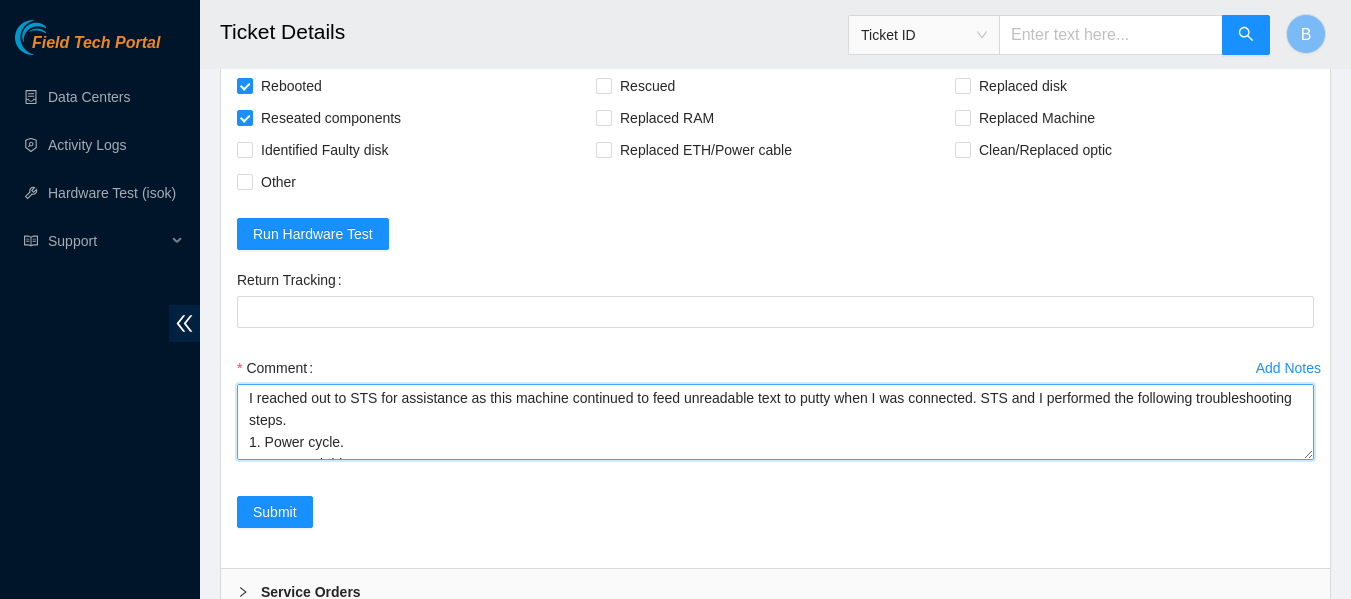 click on "I reached out to STS for assistance as this machine continued to feed unreadable text to putty when I was connected. STS and I performed the following troubleshooting steps.
1. Power cycle.
2. Swapped drive trays.
3. Shuffled drives.
4. Attempted several rescues.
After several attempts to troubleshoot, I was instructed to submit my steps and finding in the resolution to submit." at bounding box center (775, 422) 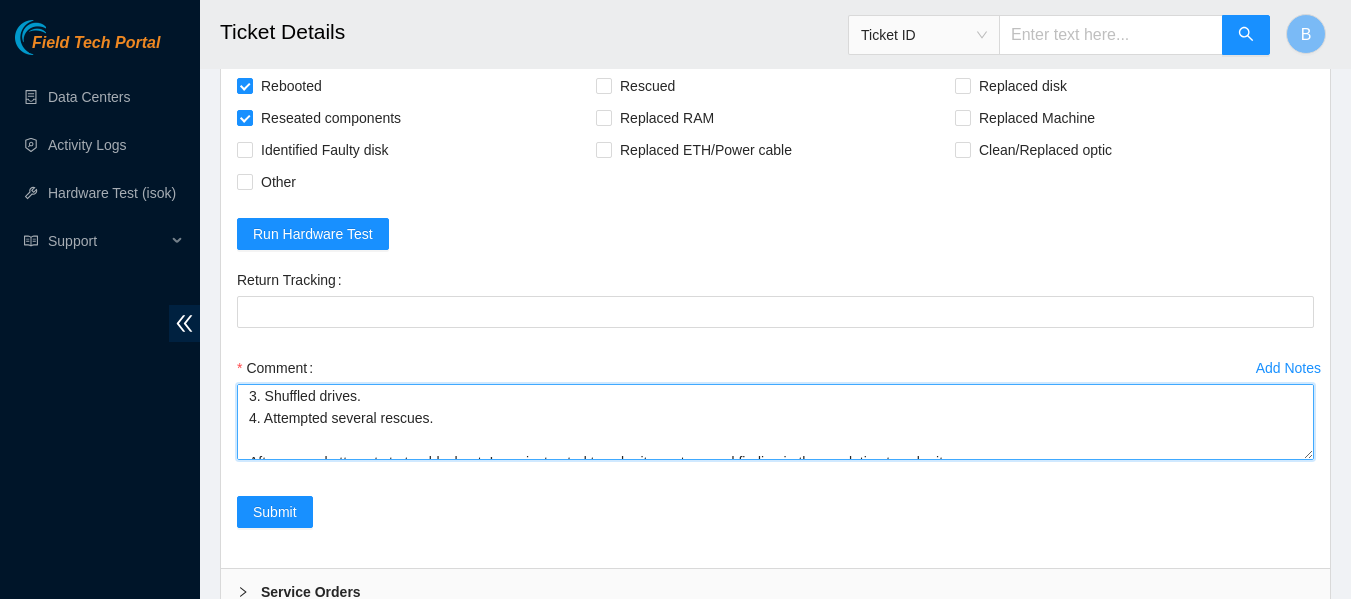 scroll, scrollTop: 132, scrollLeft: 0, axis: vertical 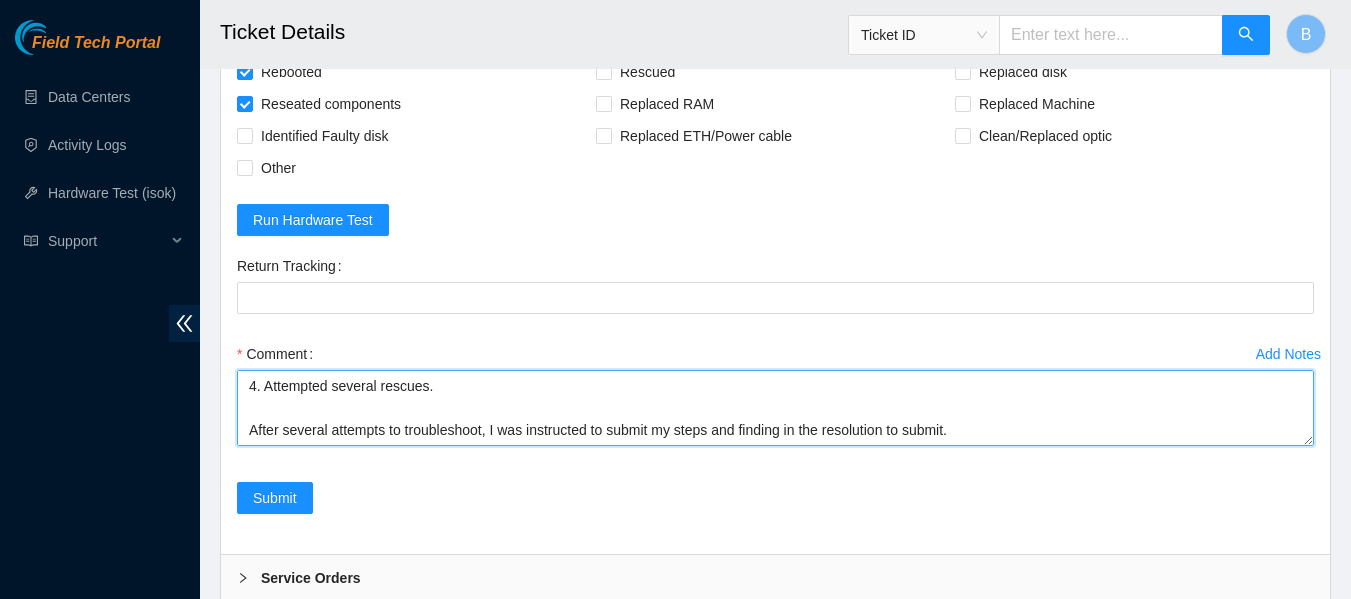 click on "I reached out to STS for assistance as this machine continued to feed unreadable text to putty when I was connected. STS and I performed the following troubleshooting steps.
1. Power cycle.
2. Swapped drive trays.
3. Shuffled drives.
4. Attempted several rescues.
After several attempts to troubleshoot, I was instructed to submit my steps and finding in the resolution to submit." at bounding box center (775, 408) 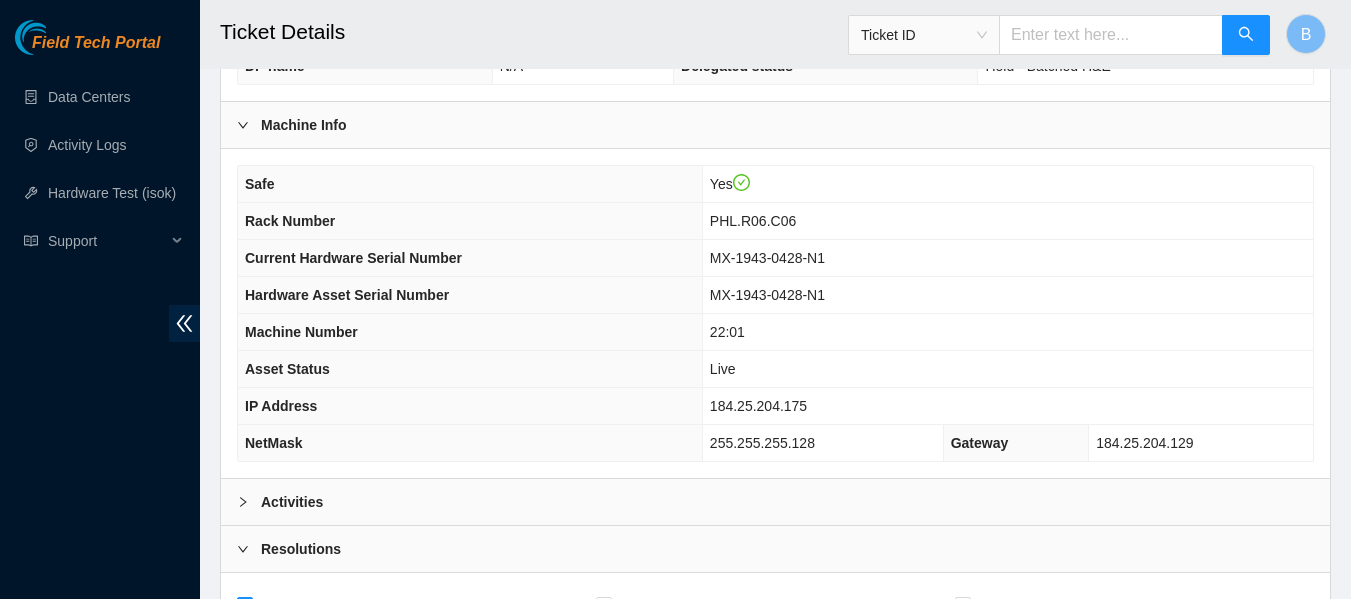 scroll, scrollTop: 1295, scrollLeft: 0, axis: vertical 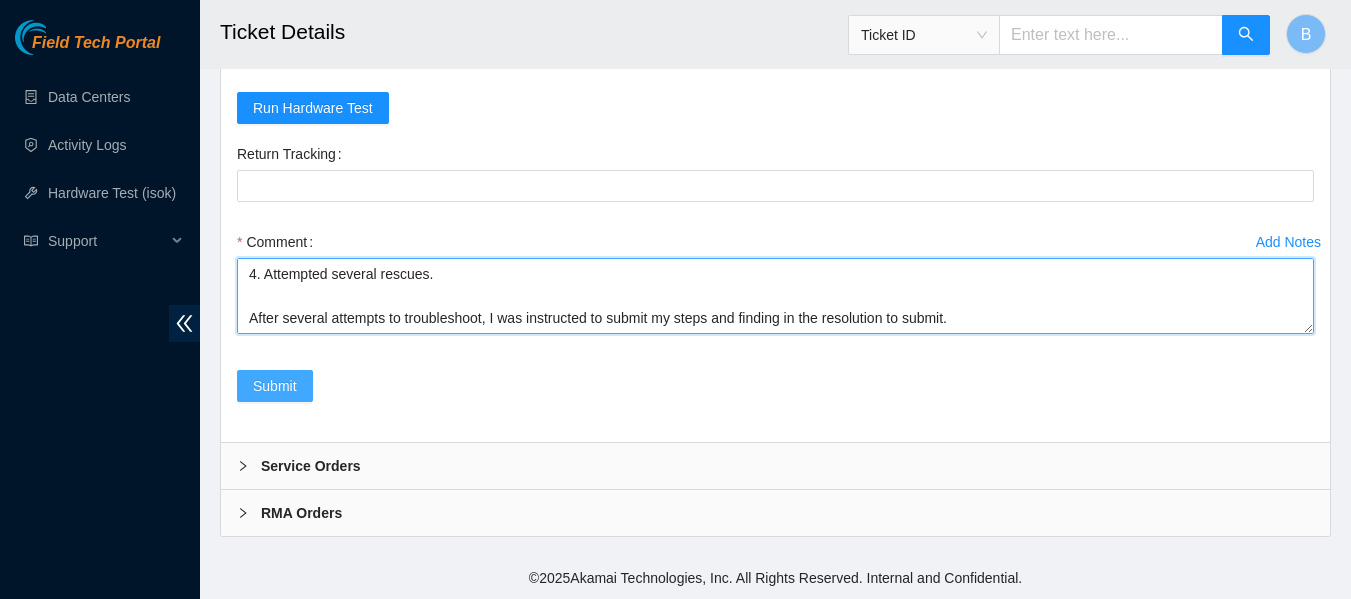 type on "I reached out to STS for assistance as this machine continued to feed unreadable text to putty when I was connected. STS and I performed the following troubleshooting steps.
1. Power cycle.
2. Swapped drive trays.
3. Shuffled drives.
4. Attempted several rescues.
After several attempts to troubleshoot, I was instructed to submit my steps and finding in the resolution to submit." 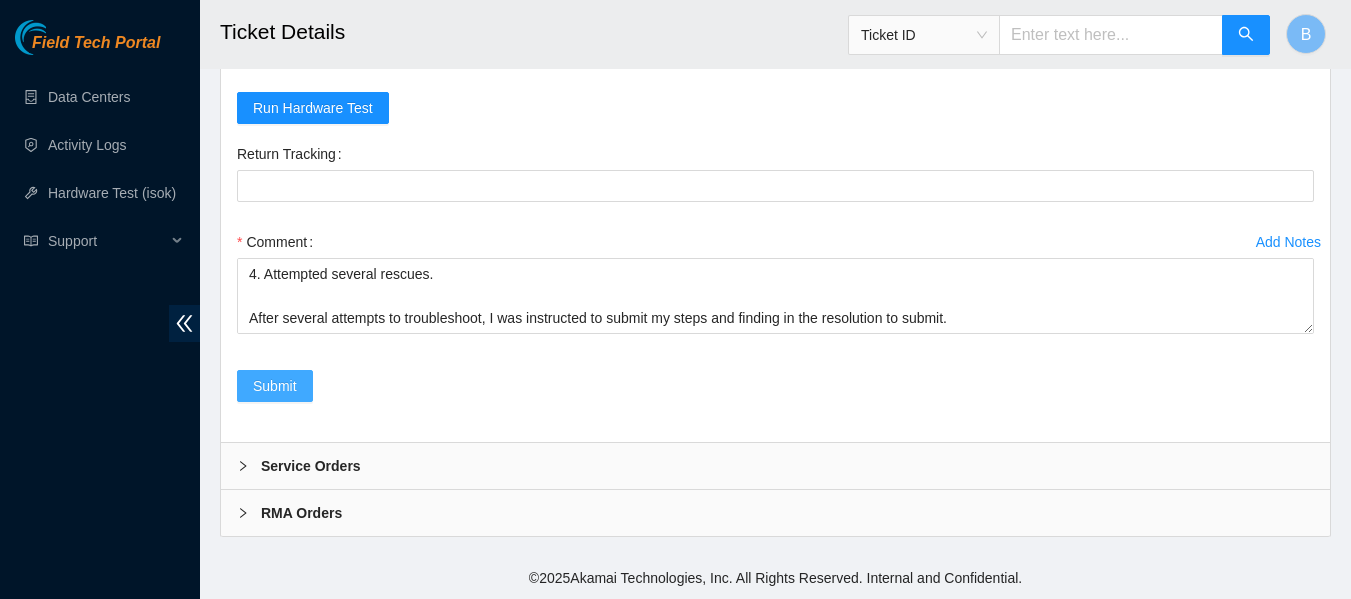 click on "Submit" at bounding box center [275, 386] 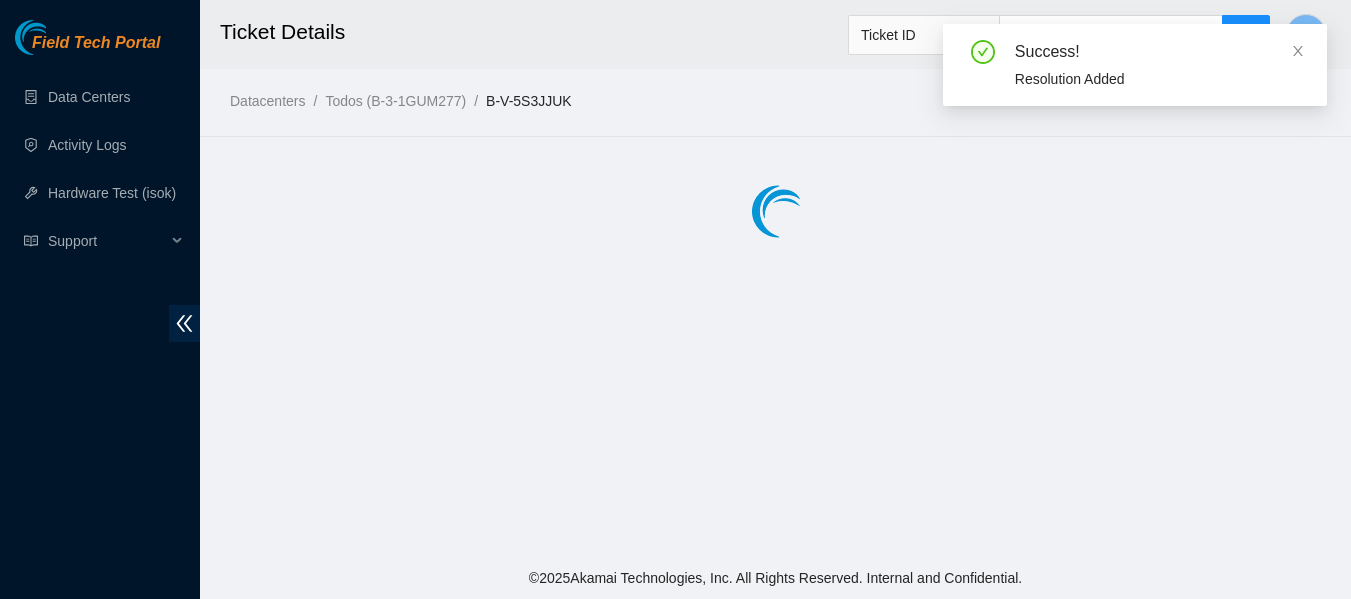 scroll, scrollTop: 0, scrollLeft: 0, axis: both 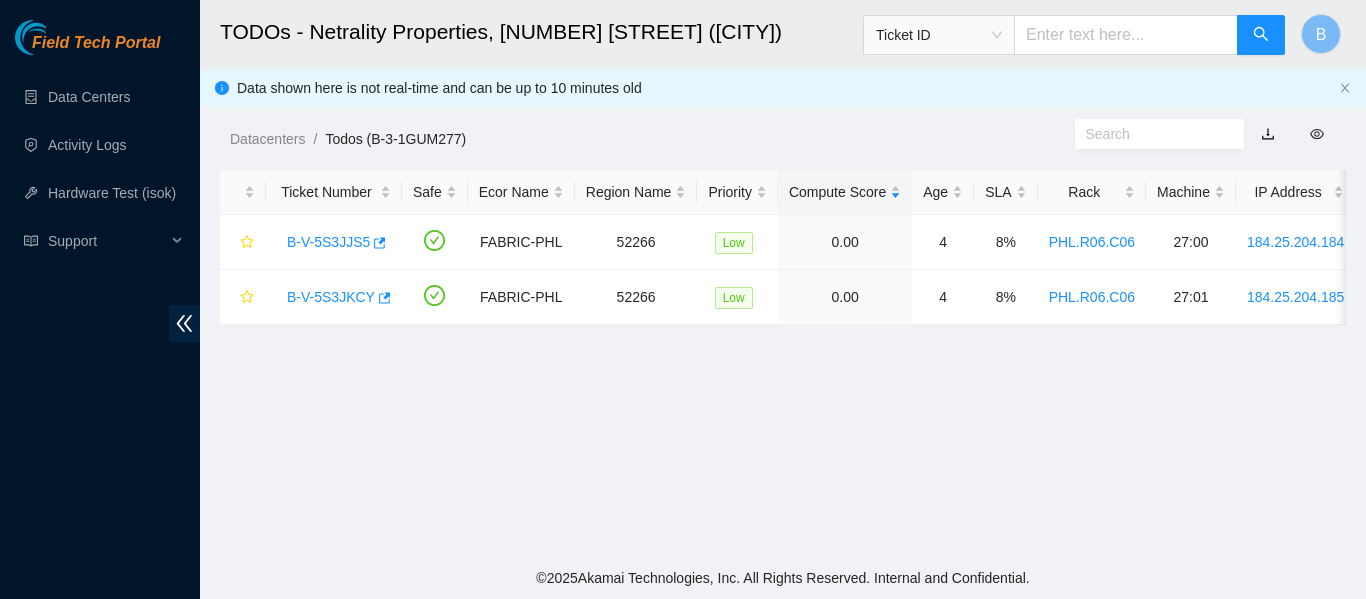 click on "Datacenters / Todos (B-3-1GUM277) /" at bounding box center (637, 94) 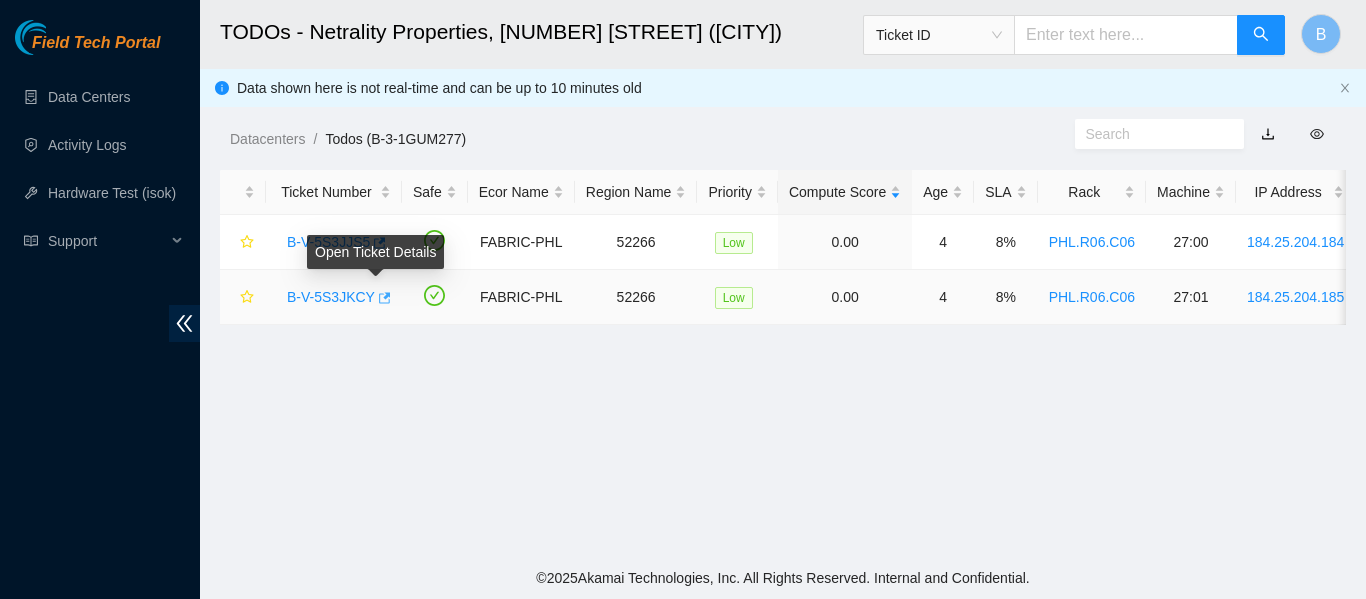 click 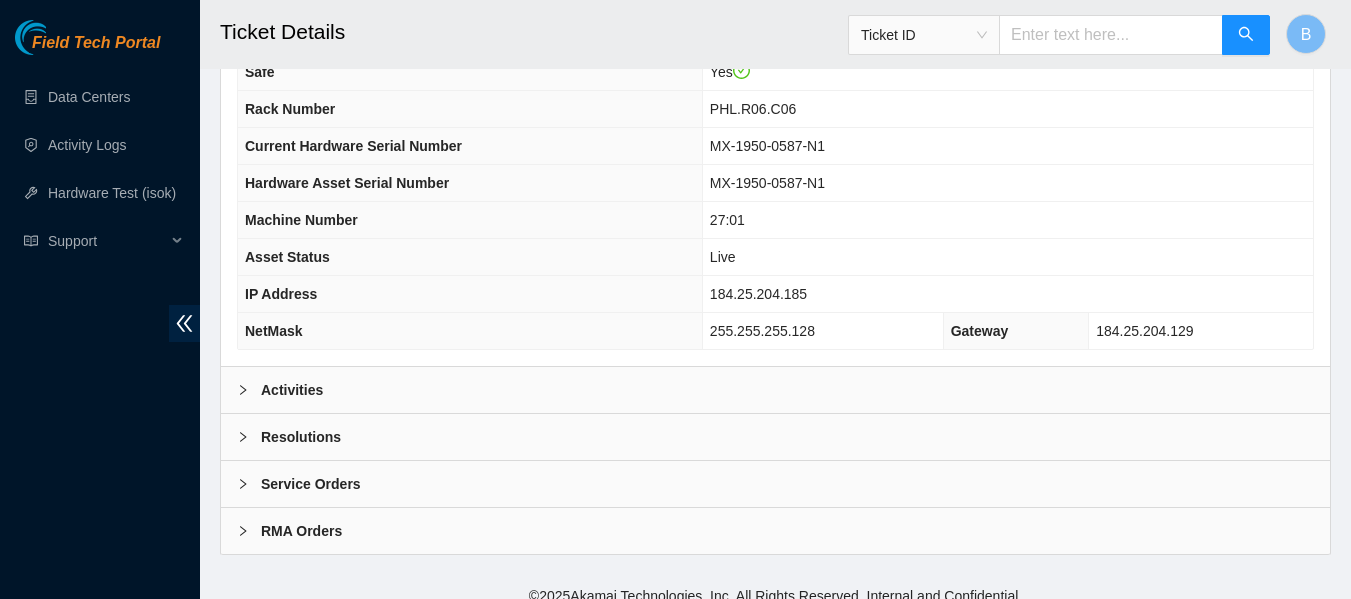 scroll, scrollTop: 780, scrollLeft: 0, axis: vertical 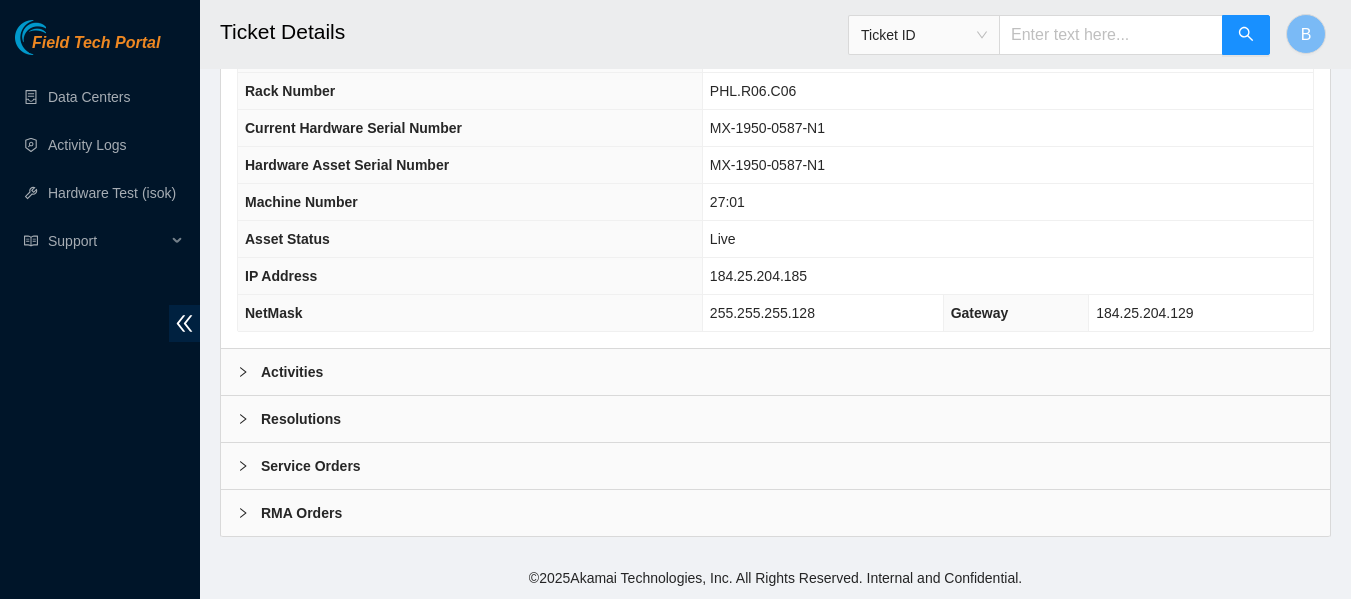 click on "Activities" at bounding box center (292, 372) 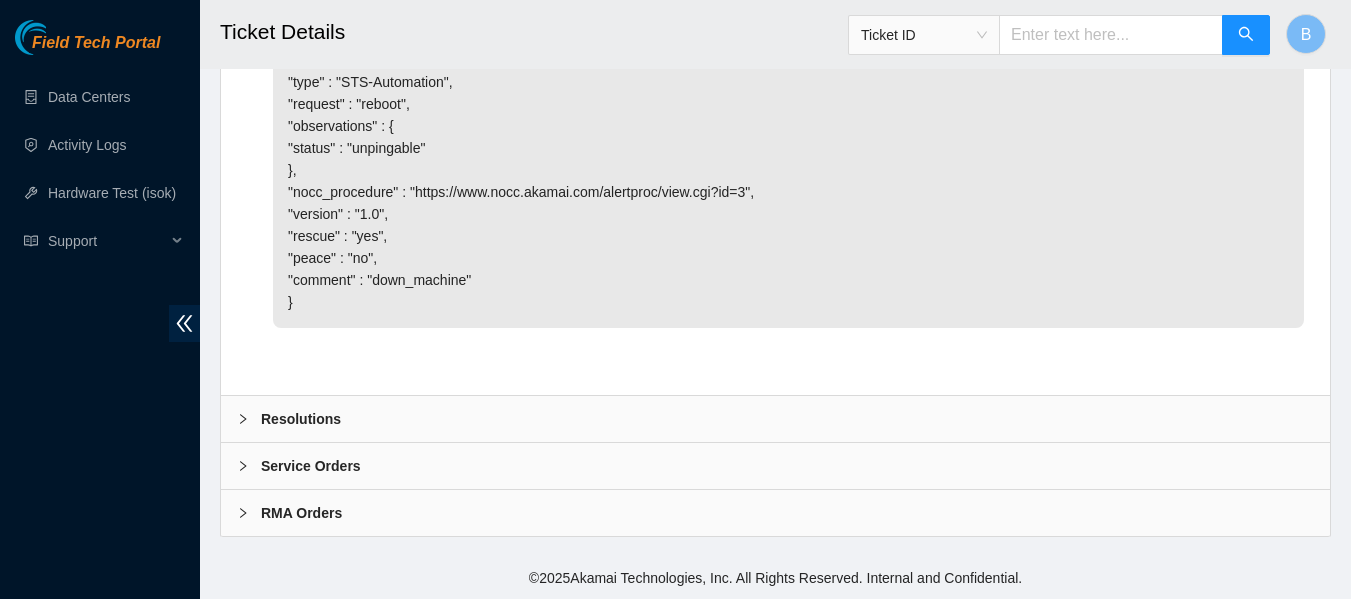 scroll, scrollTop: 1947, scrollLeft: 0, axis: vertical 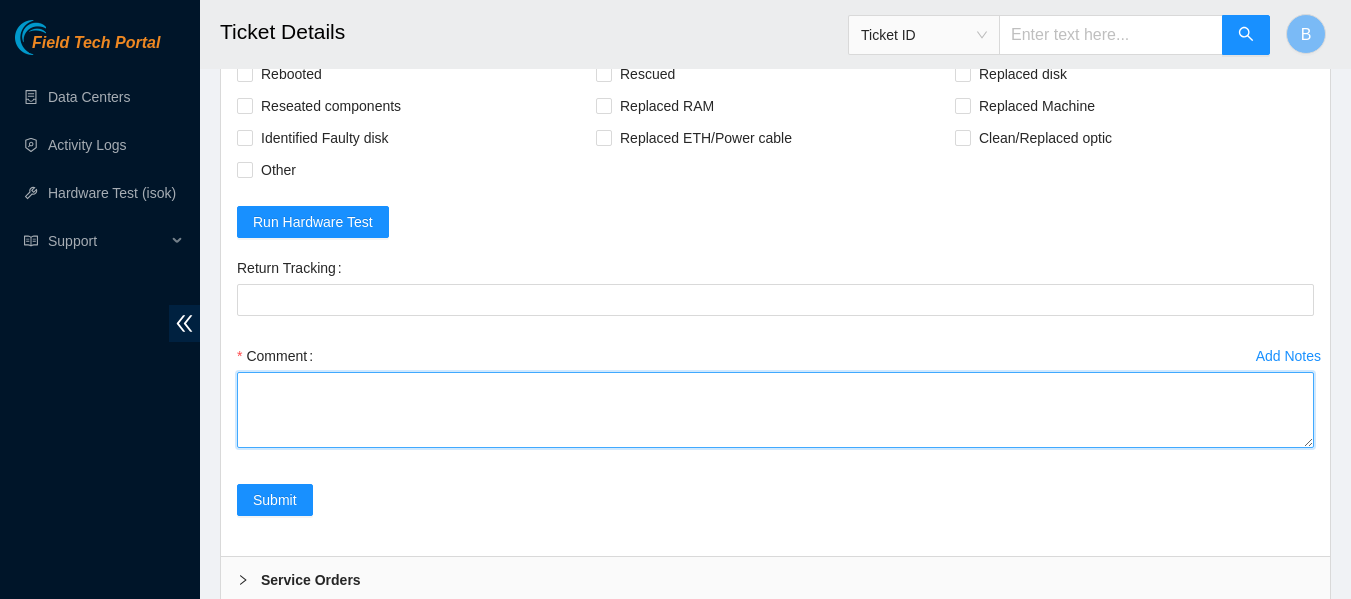 click on "Comment" at bounding box center (775, 410) 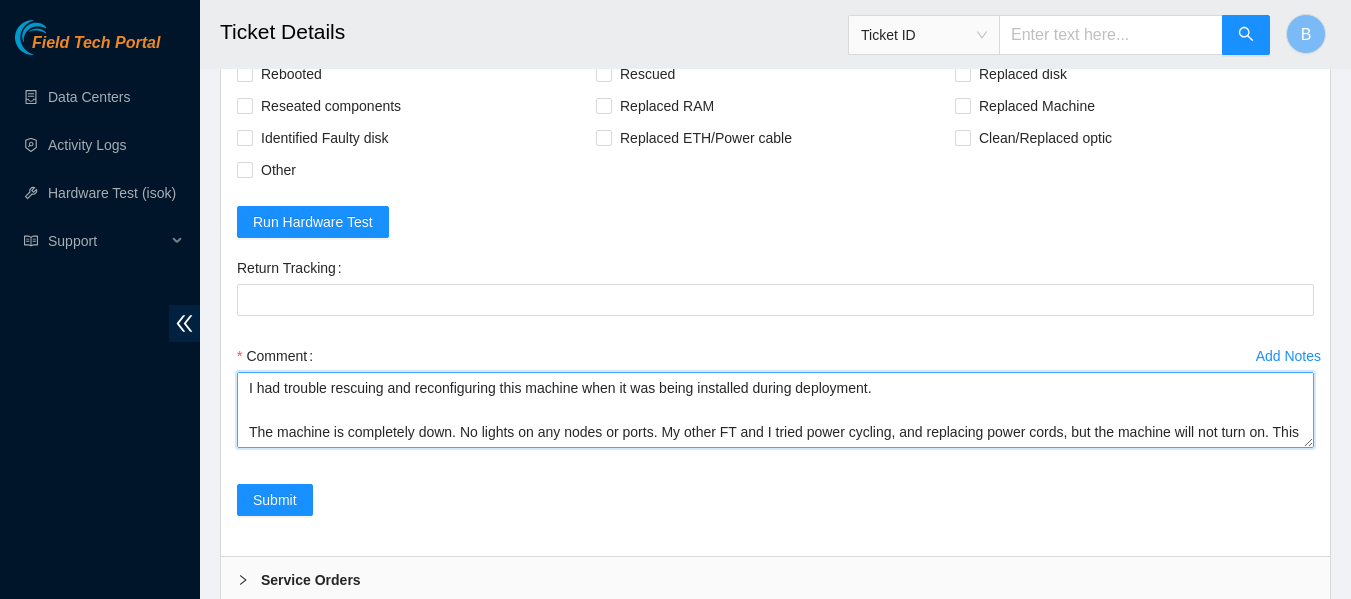 scroll, scrollTop: 16, scrollLeft: 0, axis: vertical 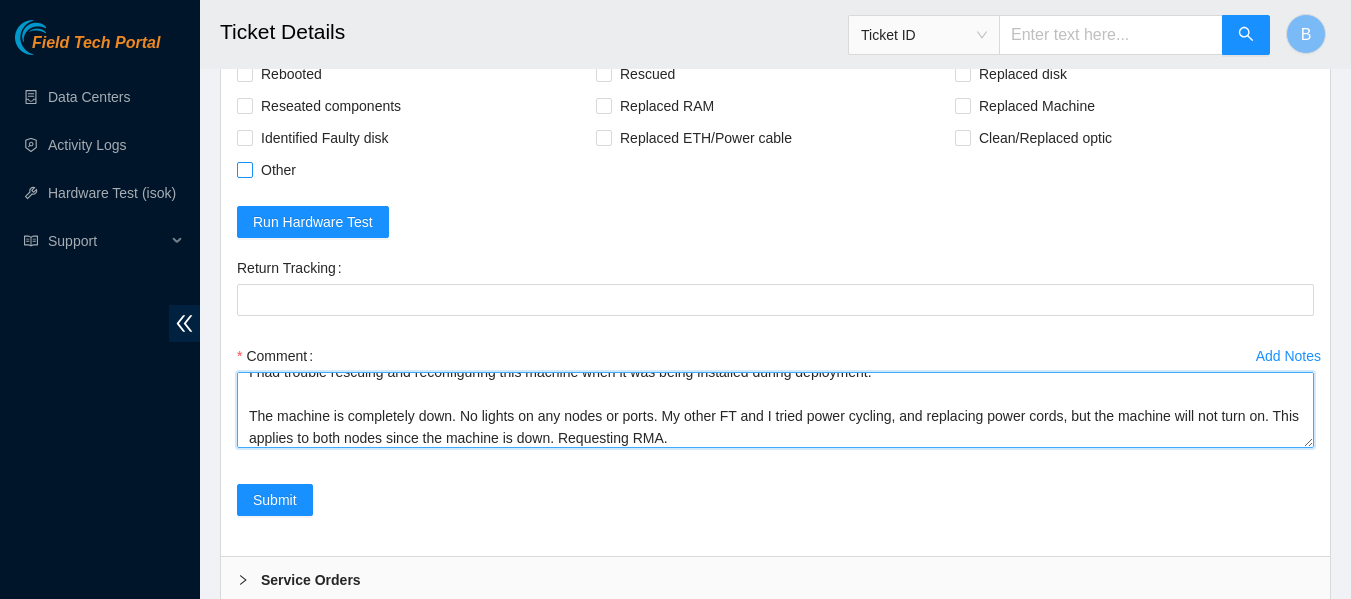 type on "I had trouble rescuing and reconfiguring this machine when it was being installed during deployment.
The machine is completely down. No lights on any nodes or ports. My other FT and I tried power cycling, and replacing power cords, but the machine will not turn on. This applies to both nodes since the machine is down. Requesting RMA." 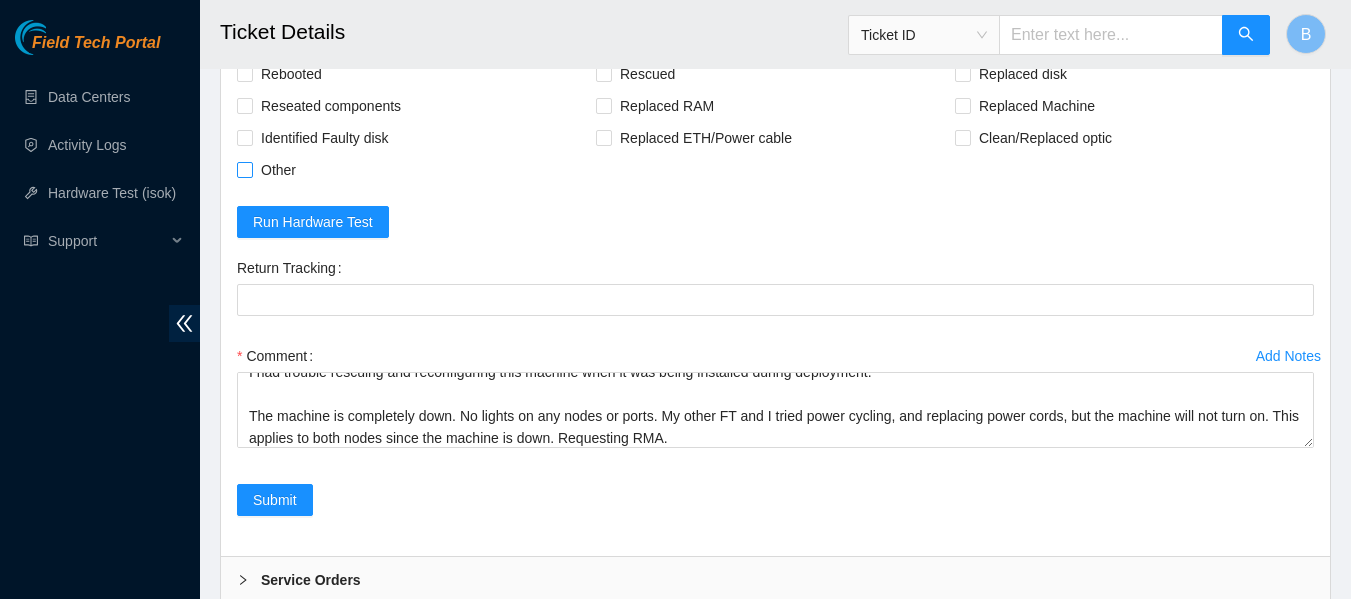 click on "Other" at bounding box center (278, 170) 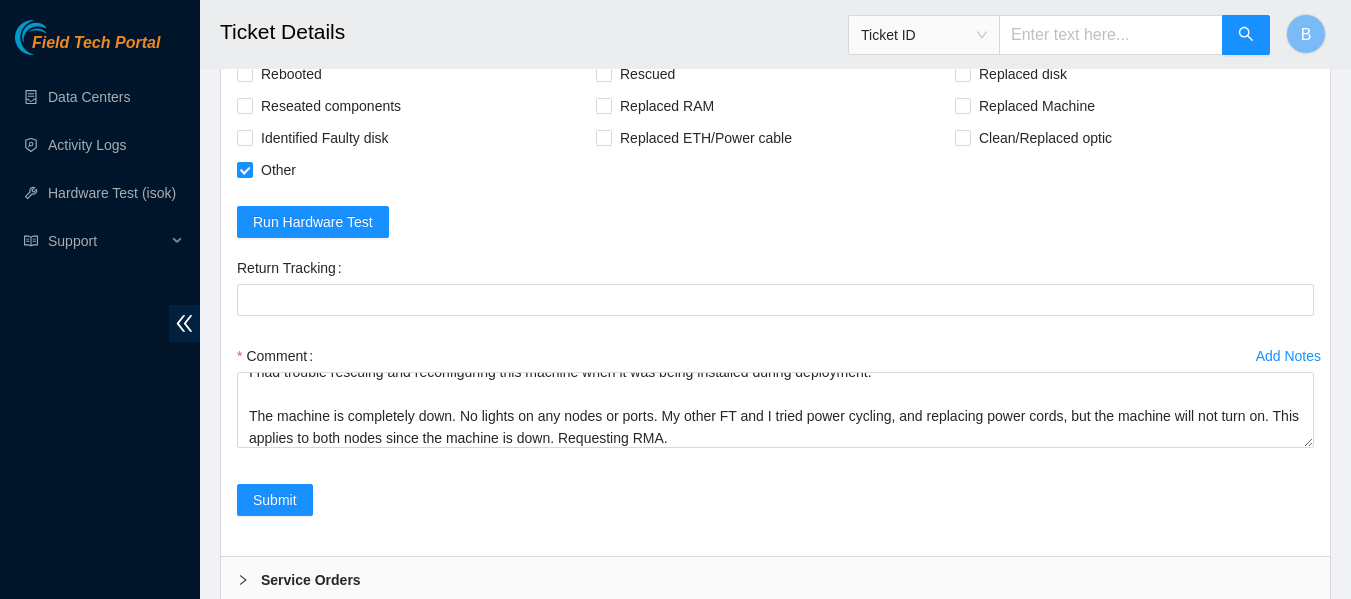click on "Return Tracking" at bounding box center (775, 296) 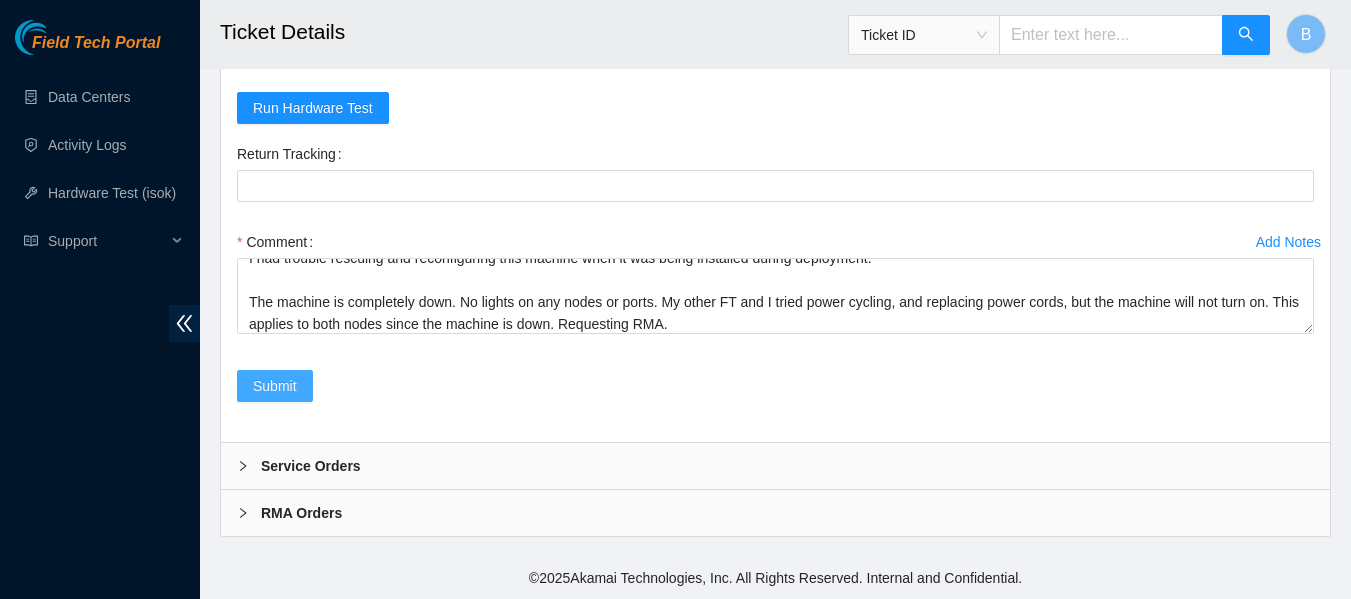 click on "Submit" at bounding box center [275, 386] 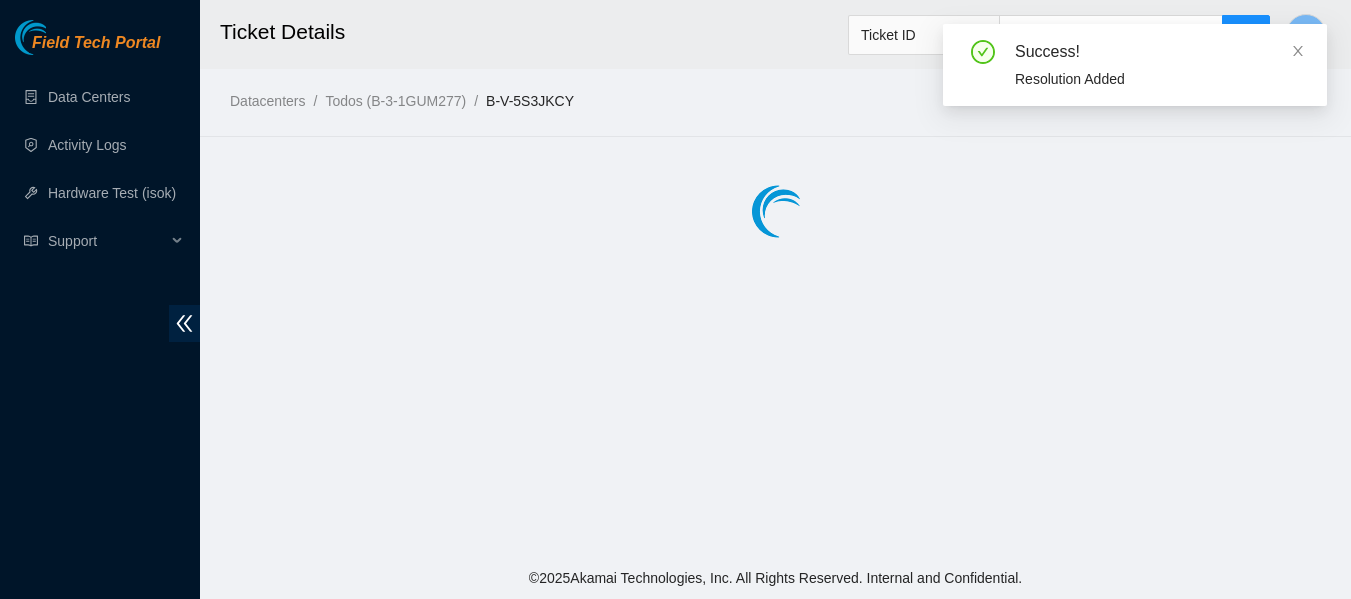 scroll, scrollTop: 0, scrollLeft: 0, axis: both 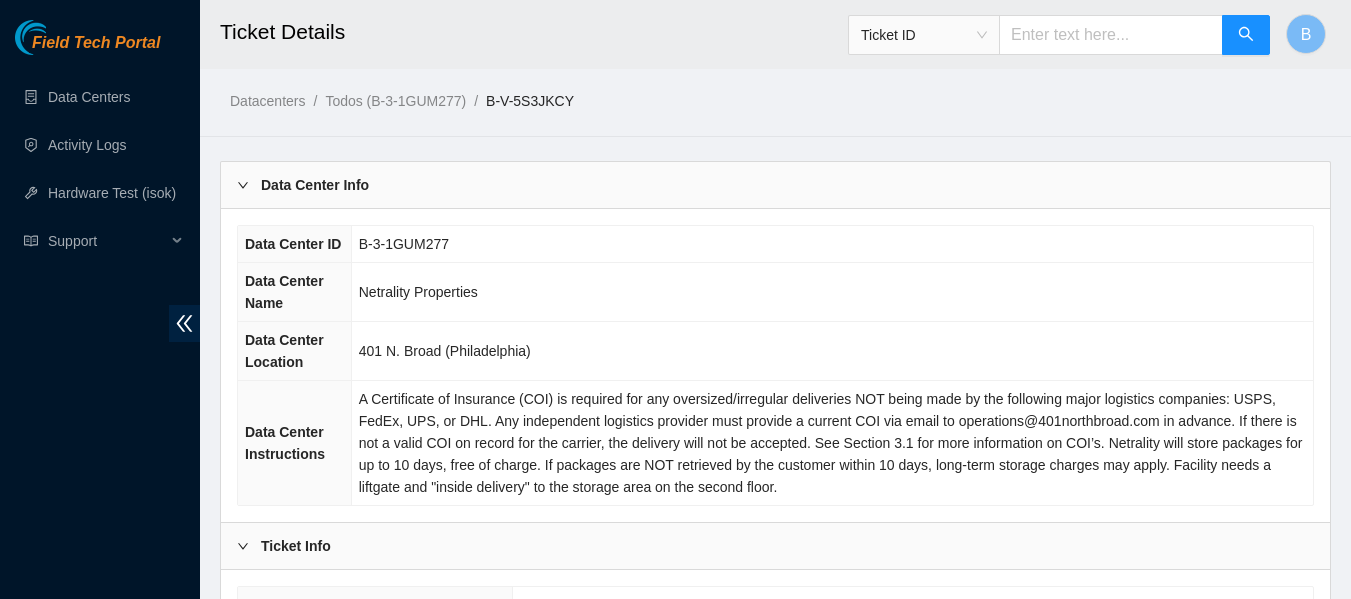 click on "Netrality Properties" at bounding box center (832, 292) 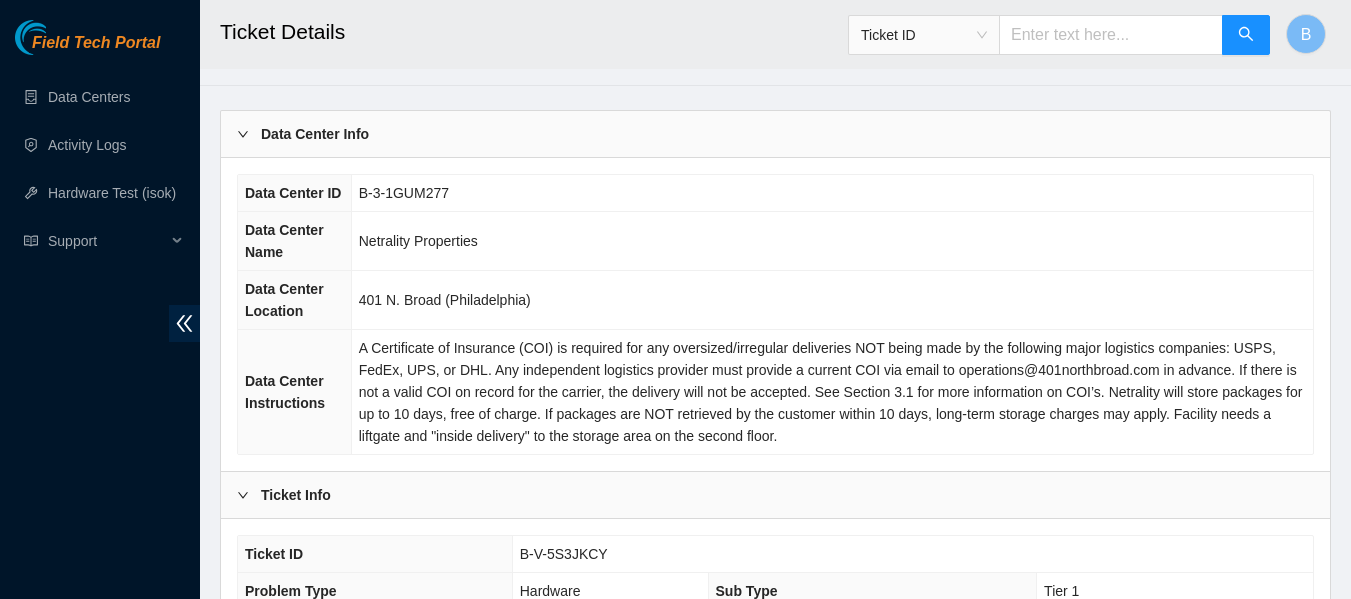scroll, scrollTop: 0, scrollLeft: 0, axis: both 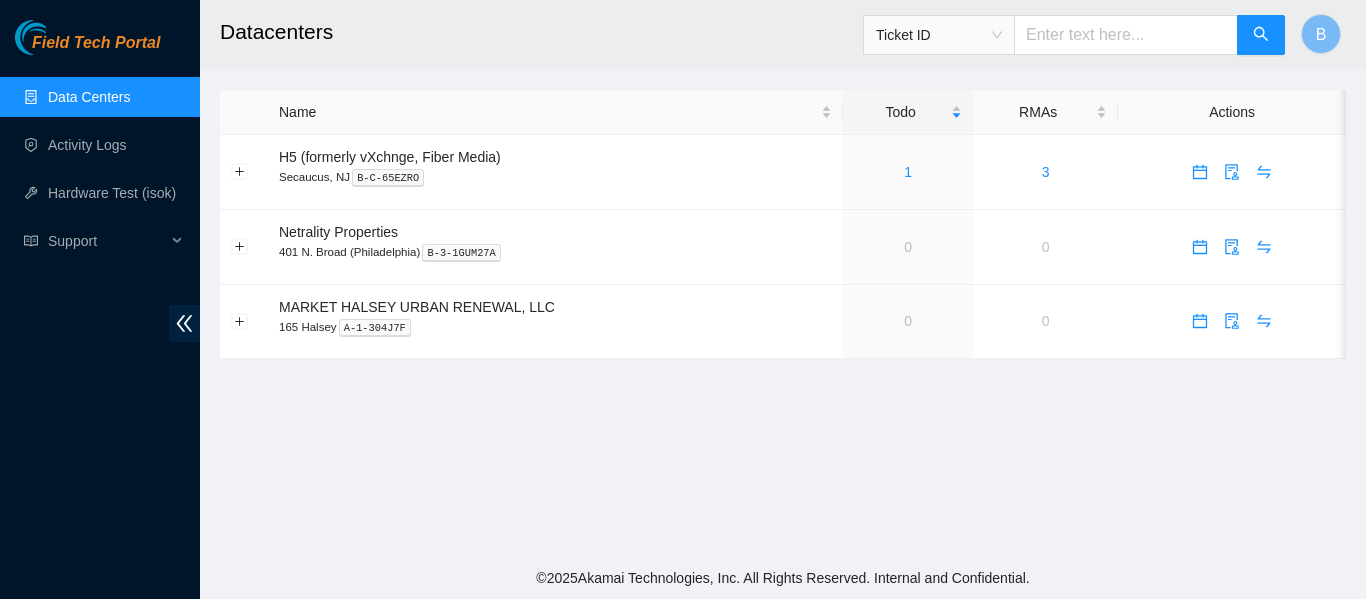 click on "Datacenters" at bounding box center (684, 32) 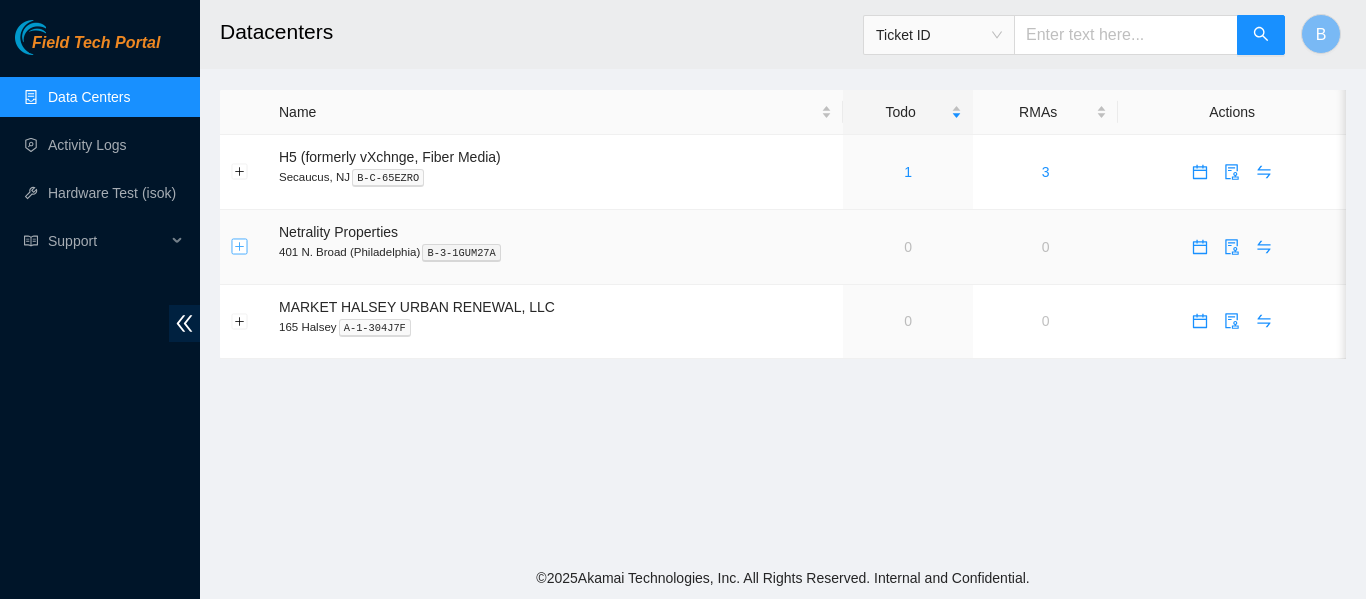 click at bounding box center [240, 247] 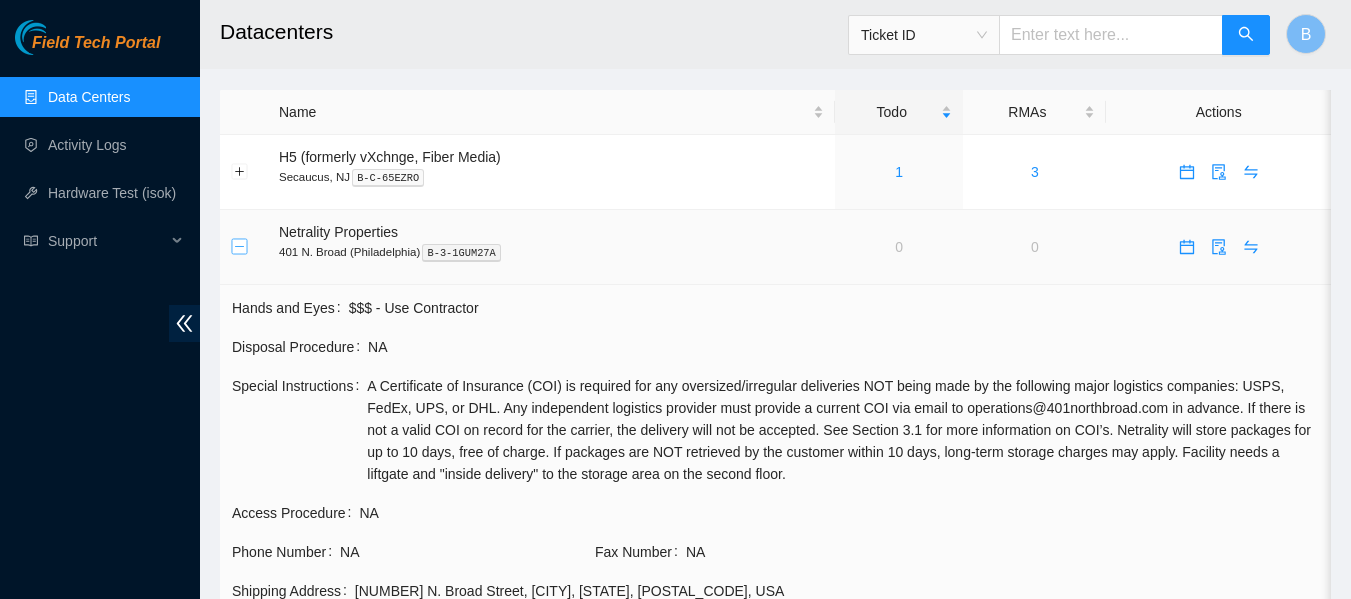 click at bounding box center [240, 247] 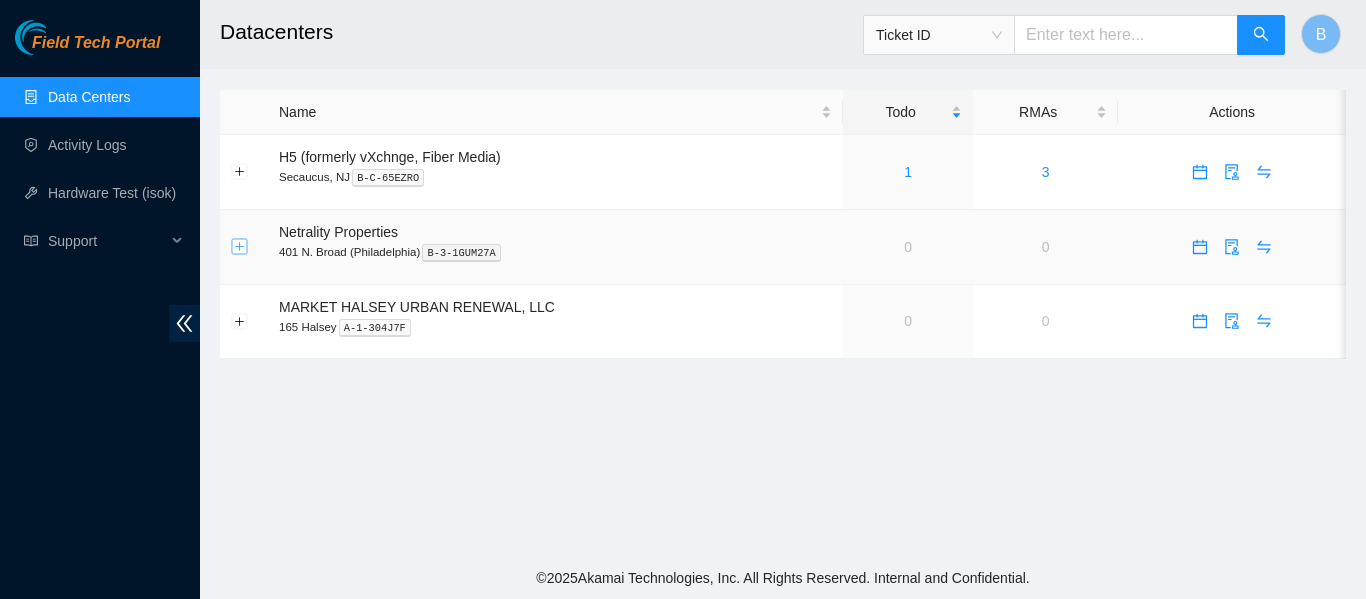 click at bounding box center [240, 247] 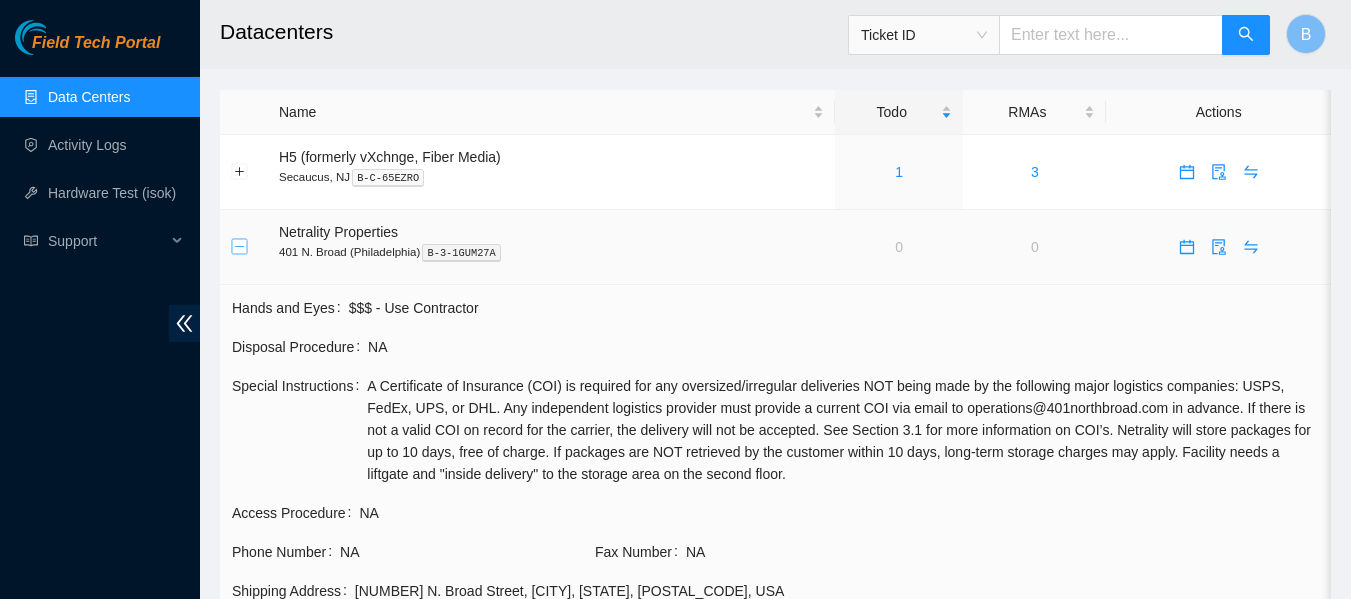 scroll, scrollTop: 1, scrollLeft: 0, axis: vertical 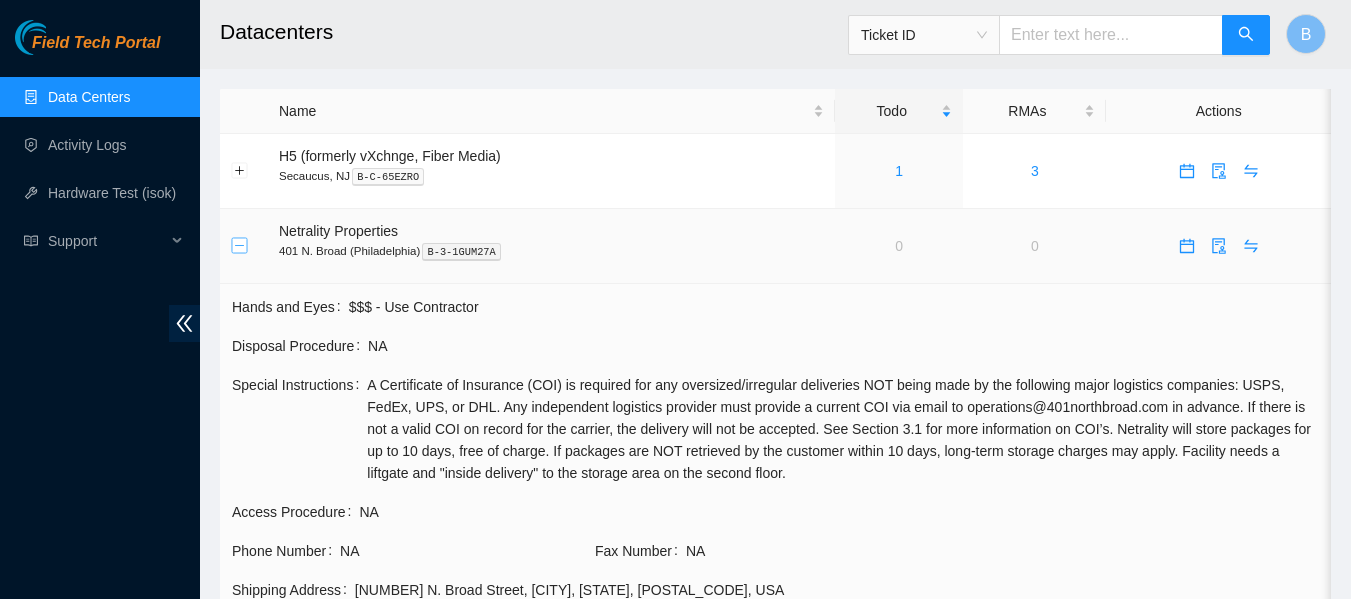 click at bounding box center [240, 246] 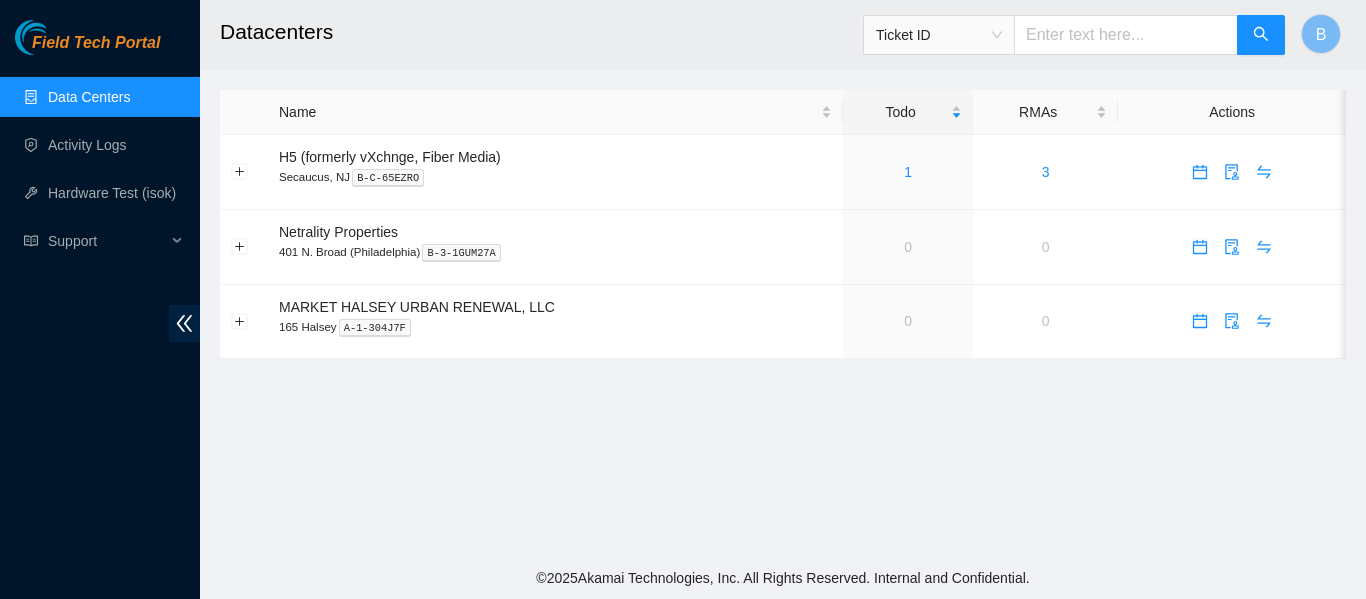 click on "Datacenters    Ticket ID B Name Todo RMAs Actions           H5 (formerly vXchnge, Fiber Media) Secaucus, [STATE] B-C-65EZRO 1 3 Netrality Properties [NUMBER] N. Broad ([CITY]) B-3-1GUM27A 0 0 Hands and Eyes $$$ - Use Contractor Disposal Procedure NA Special Instructions A Certificate of Insurance (COI) is required for any oversized/irregular deliveries NOT being made by the following major logistics companies: USPS, FedEx, UPS, or DHL. Any independent logistics provider must provide a current COI via email to operations@[DOMAIN].com in advance. If there is not a valid COI on record for the carrier, the delivery will not be accepted. See Section 3.1 for more information on COI’s.
Netrality will store packages for up to 10 days, free of charge. If packages are NOT retrieved by the customer within 10 days, long-term storage charges may apply.
Facility needs a liftgate and "inside delivery" to the storage area on the second floor.
Access Procedure NA Phone Number NA Fax Number NA Shipping Address 0" at bounding box center (783, 278) 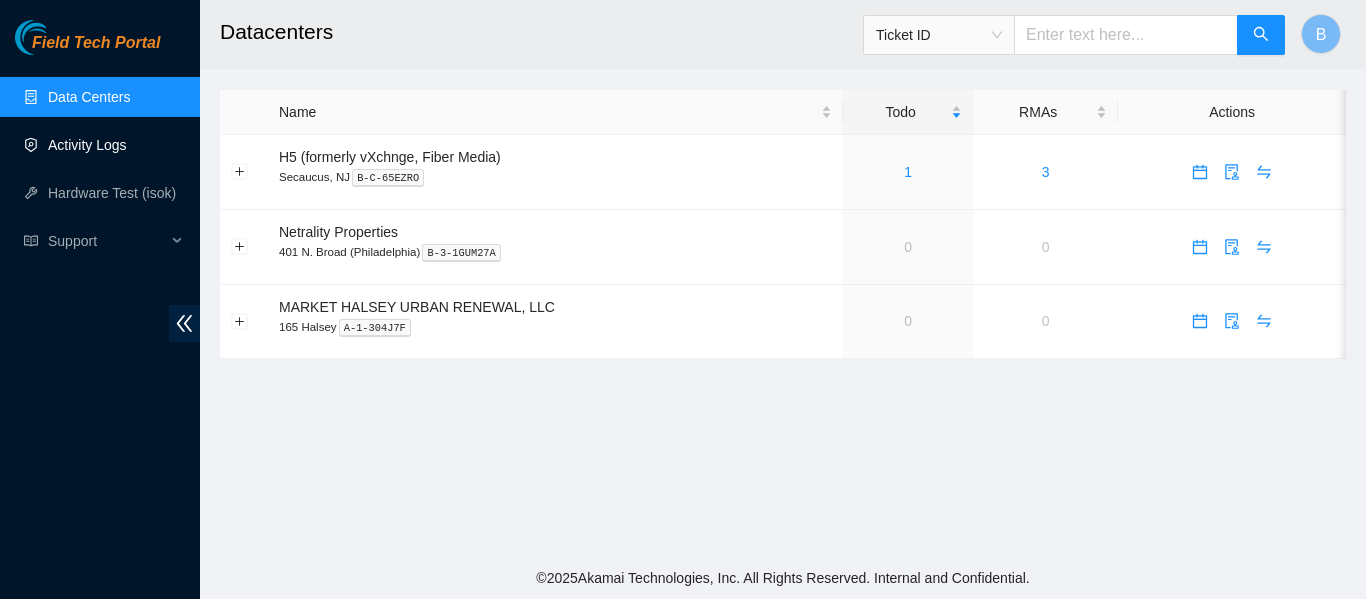 click on "Activity Logs" at bounding box center (87, 145) 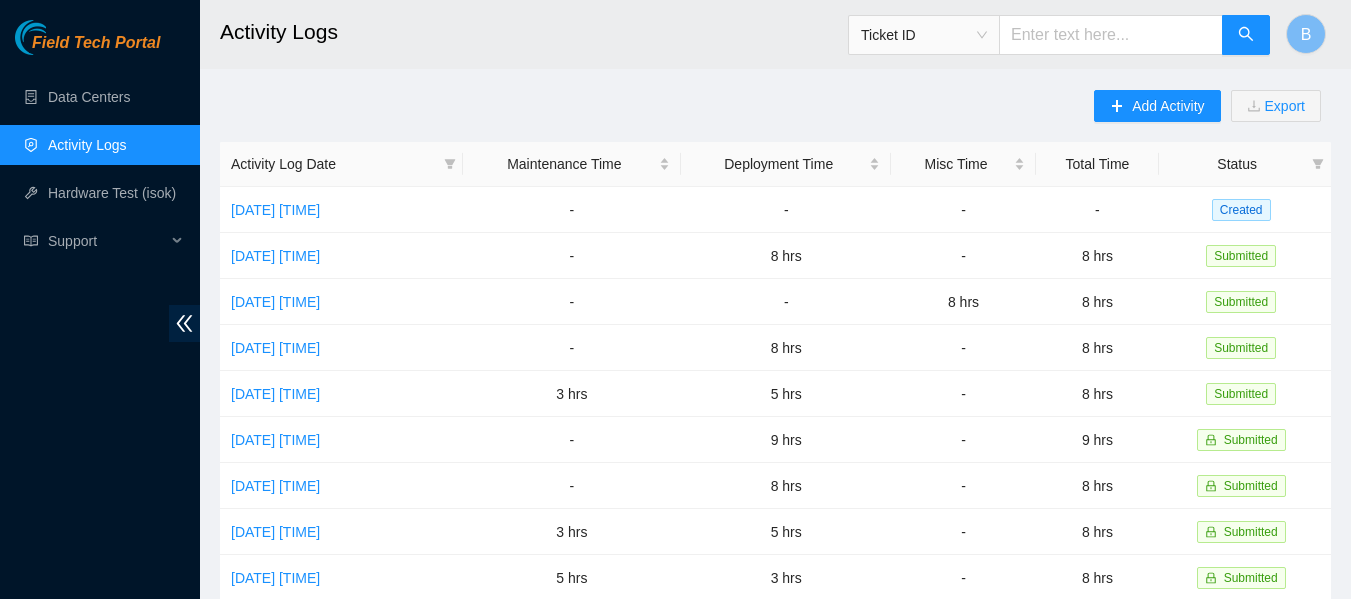 click on "Activity Logs    Ticket ID B Add Activity Export Activity Log Date Maintenance Time Deployment Time Misc Time Total Time Status             [DATE] [TIME] - - - - Created [DATE] [TIME] - 8 hrs  - 8 hrs  Submitted [DATE] [TIME] - - 8 hrs  8 hrs  Submitted [DATE] [TIME] - 8 hrs  - 8 hrs  Submitted [DATE] [TIME] 3 hrs  5 hrs  - 8 hrs  Submitted [DATE] [TIME] - 9 hrs  - 9 hrs  Submitted [DATE] [TIME] - 8 hrs  - 8 hrs  Submitted [DATE] [TIME] 3 hrs  5 hrs  - 8 hrs  Submitted [DATE] [TIME] 5 hrs  3 hrs  - 8 hrs  Submitted [DATE] [TIME] - 8 hrs  - 8 hrs  Submitted [DATE] [TIME] - 8 hrs  - 8 hrs  Submitted [DATE] [TIME] 1 hrs  7 hrs  - 8 hrs  Submitted [DATE] [TIME] - 8 hrs  - 8 hrs  Submitted [DATE] [TIME] - 5 hrs  3 hrs  8 hrs  Submitted [DATE] [TIME] 4 hrs  4 hrs  - 8 hrs  Submitted [DATE] [TIME] 1 hrs  7 hrs  - 8 hrs  Submitted [DATE] [TIME] 2 hrs  6 hrs  - 8 hrs  Submitted - 8 hrs  - -" at bounding box center [775, 595] 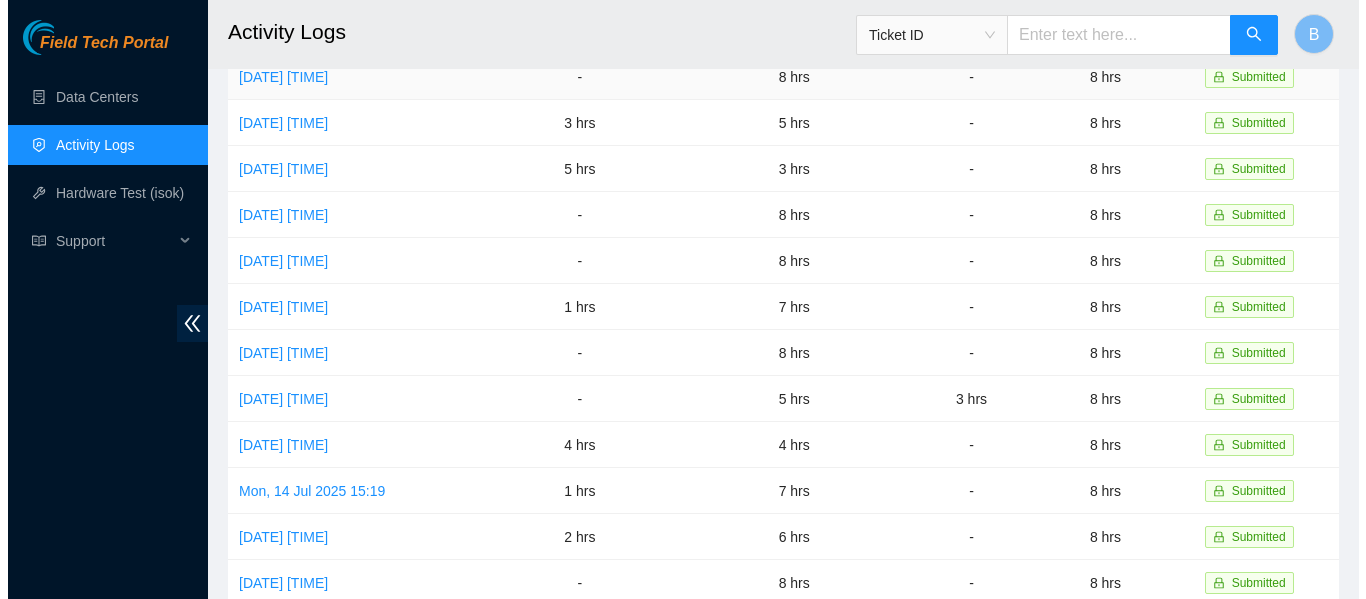 scroll, scrollTop: 0, scrollLeft: 0, axis: both 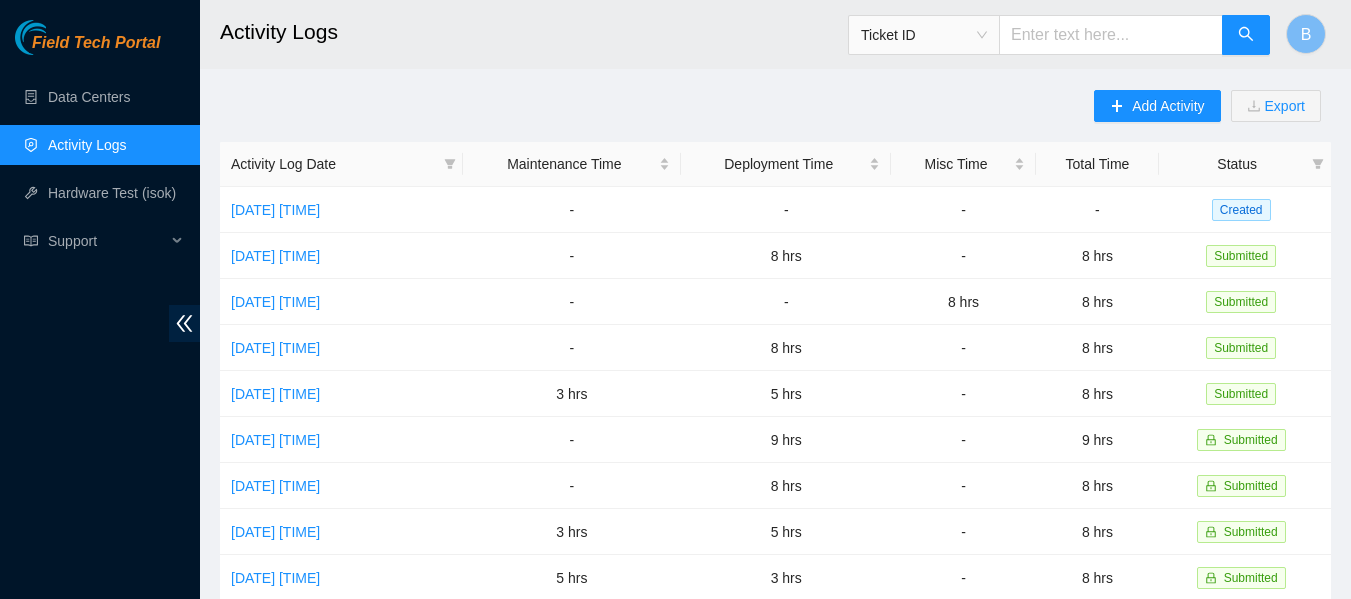 click on "Add Activity Export Activity Log Date Maintenance Time Deployment Time Misc Time Total Time Status             [DATE] [TIME] - - - - Created [DATE] [TIME] - 8 hrs  - 8 hrs  Submitted [DATE] [TIME] - - 8 hrs  8 hrs  Submitted [DATE] [TIME] - 8 hrs  - 8 hrs  Submitted [DATE] [TIME] 3 hrs  5 hrs  - 8 hrs  Submitted [DATE] [TIME] - 9 hrs  - 9 hrs  Submitted [DATE] [TIME] - 8 hrs  - 8 hrs  Submitted [DATE] [TIME] 3 hrs  5 hrs  - 8 hrs  Submitted [DATE] [TIME] 5 hrs  3 hrs  - 8 hrs  Submitted [DATE] [TIME] - 8 hrs  - 8 hrs  Submitted [DATE] [TIME] - 8 hrs  - 8 hrs  Submitted [DATE] [TIME] 1 hrs  7 hrs  - 8 hrs  Submitted [DATE] [TIME] - 8 hrs  - 8 hrs  Submitted [DATE] [TIME] - 5 hrs  3 hrs  8 hrs  Submitted [DATE] [TIME] 4 hrs  4 hrs  - 8 hrs  Submitted [DATE] [TIME] 1 hrs  7 hrs  - 8 hrs  Submitted [DATE] [TIME] 2 hrs  6 hrs  - 8 hrs  Submitted - 8 hrs  - -" at bounding box center [775, 630] 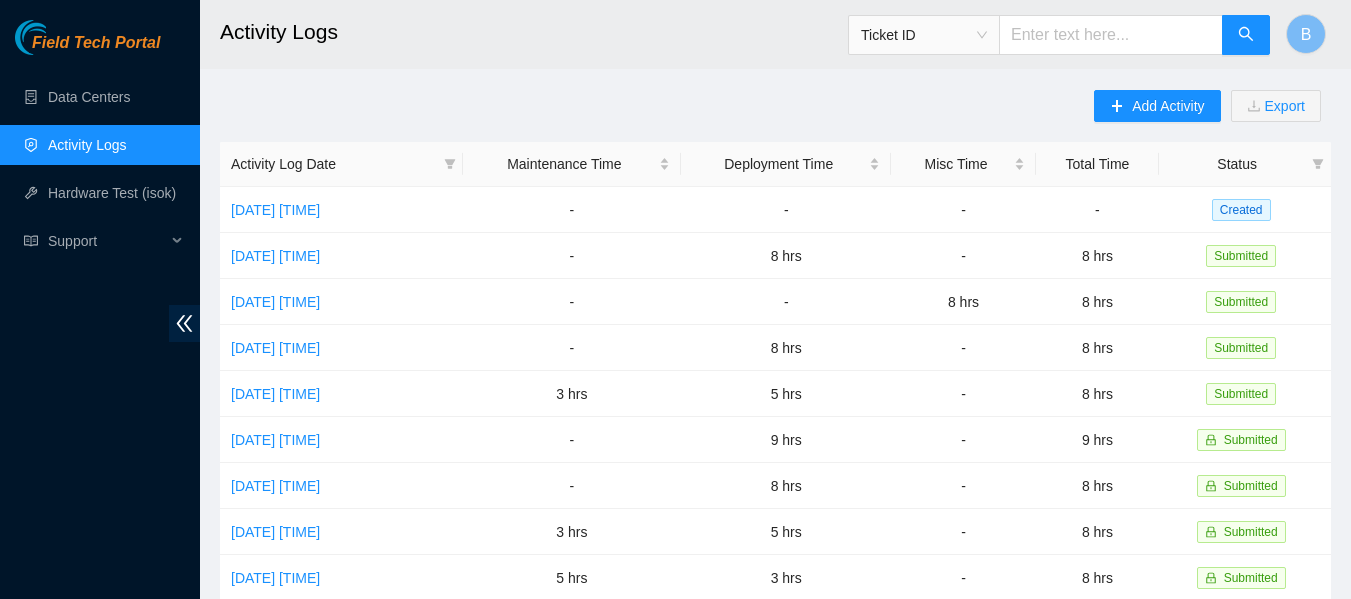 click on "Activity Logs    Ticket ID B Add Activity Export Activity Log Date Maintenance Time Deployment Time Misc Time Total Time Status             [DATE] [TIME] - - - - Created [DATE] [TIME] - 8 hrs  - 8 hrs  Submitted [DATE] [TIME] - - 8 hrs  8 hrs  Submitted [DATE] [TIME] - 8 hrs  - 8 hrs  Submitted [DATE] [TIME] 3 hrs  5 hrs  - 8 hrs  Submitted [DATE] [TIME] - 9 hrs  - 9 hrs  Submitted [DATE] [TIME] - 8 hrs  - 8 hrs  Submitted [DATE] [TIME] 3 hrs  5 hrs  - 8 hrs  Submitted [DATE] [TIME] 5 hrs  3 hrs  - 8 hrs  Submitted [DATE] [TIME] - 8 hrs  - 8 hrs  Submitted [DATE] [TIME] - 8 hrs  - 8 hrs  Submitted [DATE] [TIME] 1 hrs  7 hrs  - 8 hrs  Submitted [DATE] [TIME] - 8 hrs  - 8 hrs  Submitted [DATE] [TIME] - 5 hrs  3 hrs  8 hrs  Submitted [DATE] [TIME] 4 hrs  4 hrs  - 8 hrs  Submitted [DATE] [TIME] 1 hrs  7 hrs  - 8 hrs  Submitted [DATE] [TIME] 2 hrs  6 hrs  - 8 hrs  Submitted - 8 hrs  - -" at bounding box center [775, 595] 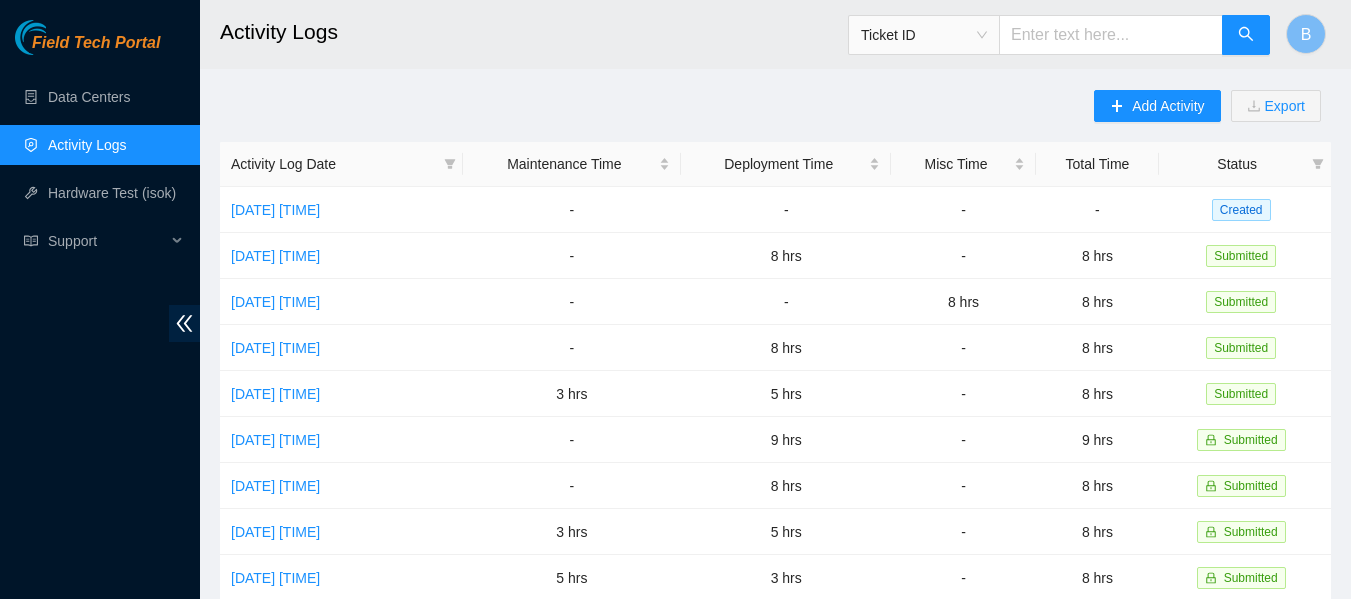 click on "Activity Logs    Ticket ID B" at bounding box center (875, 34) 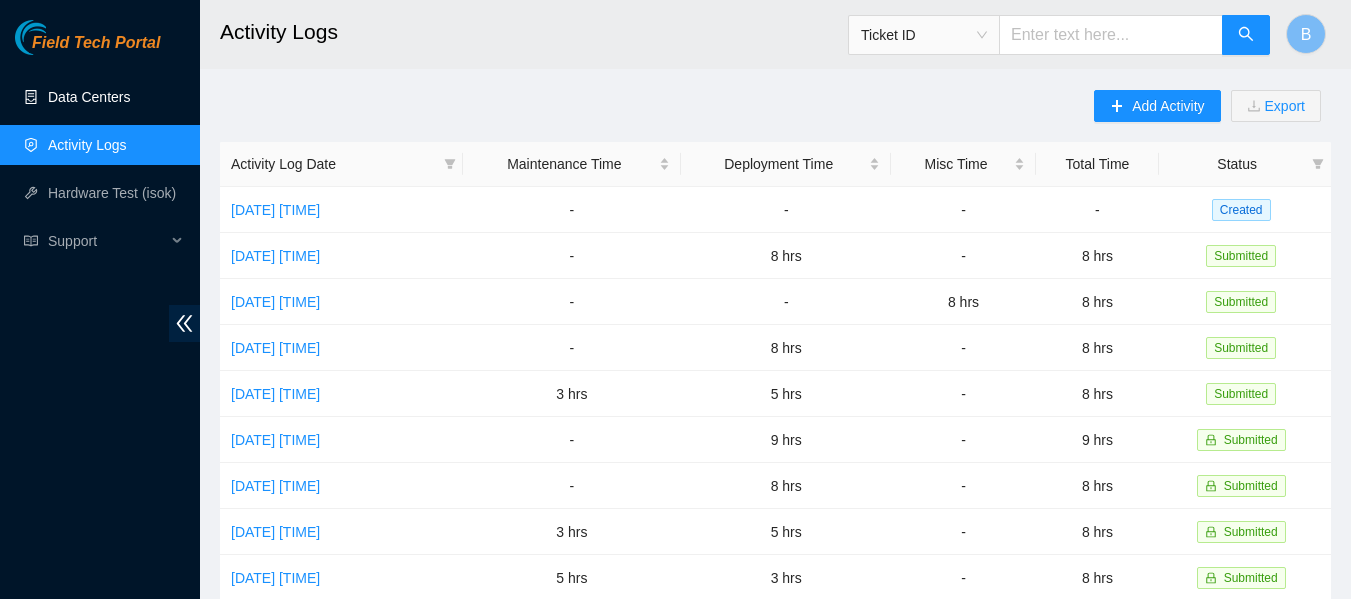click on "Data Centers" at bounding box center (89, 97) 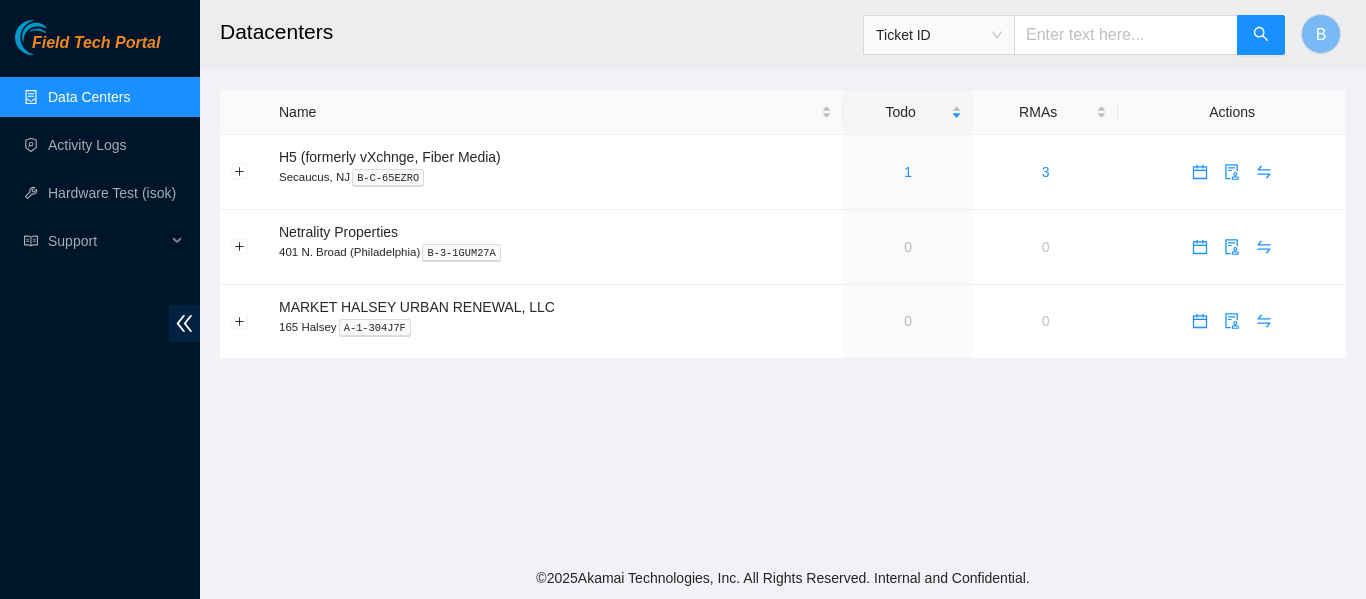 click on "Datacenters" at bounding box center [684, 32] 